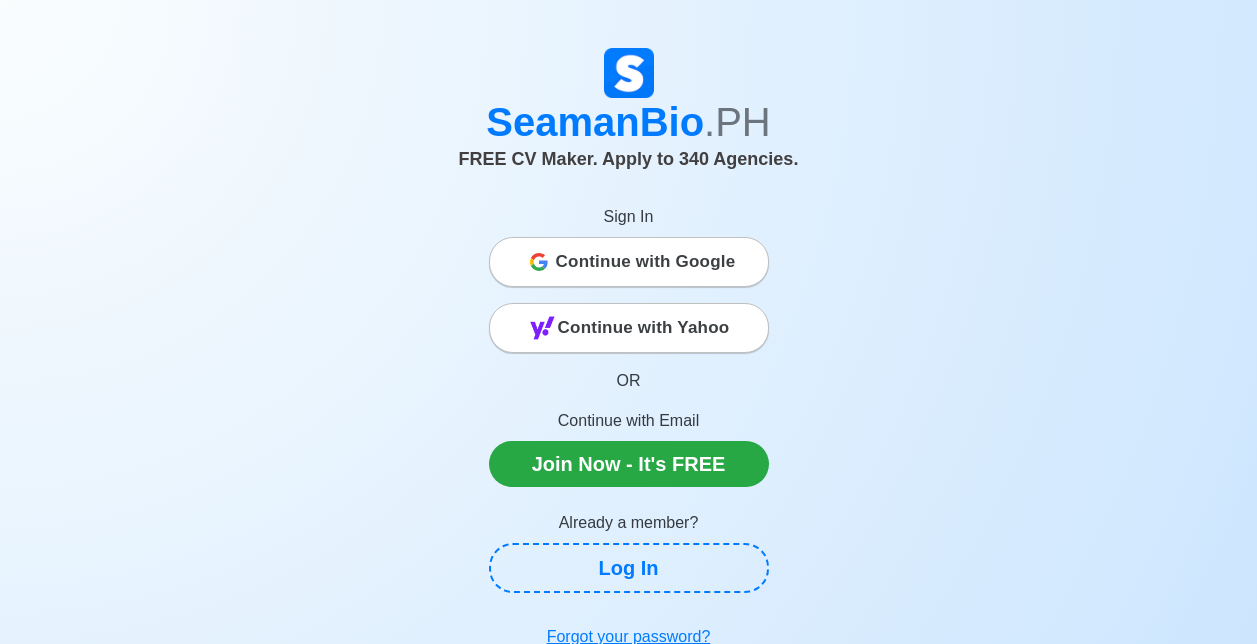 scroll, scrollTop: 0, scrollLeft: 0, axis: both 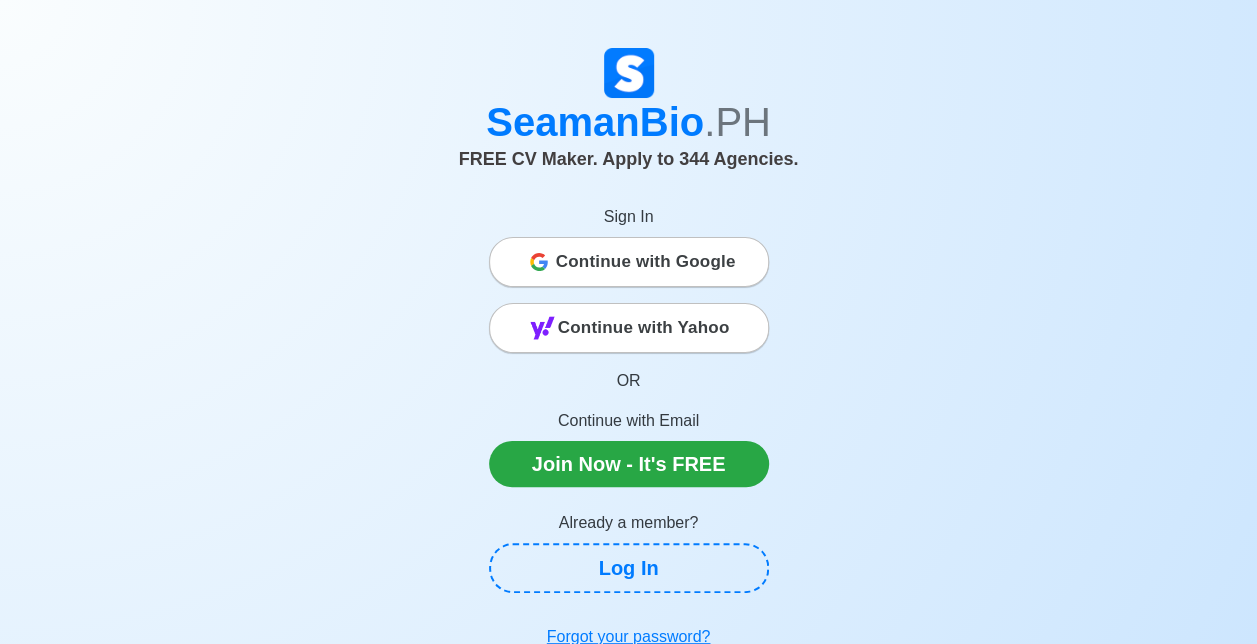 click 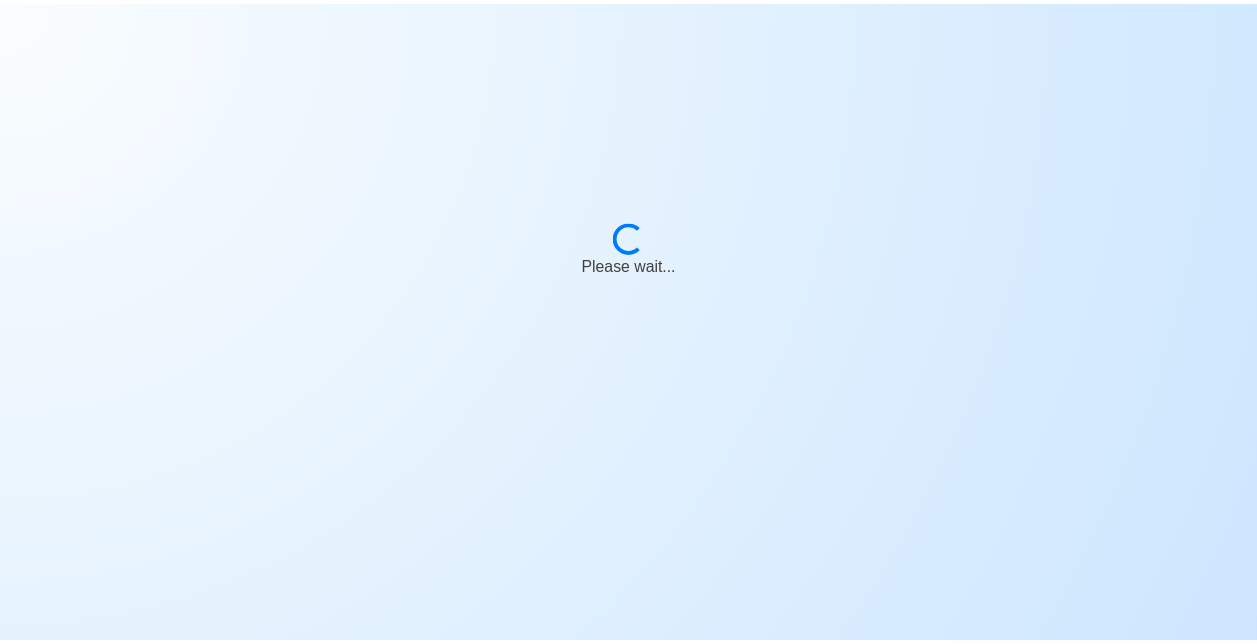 scroll, scrollTop: 0, scrollLeft: 0, axis: both 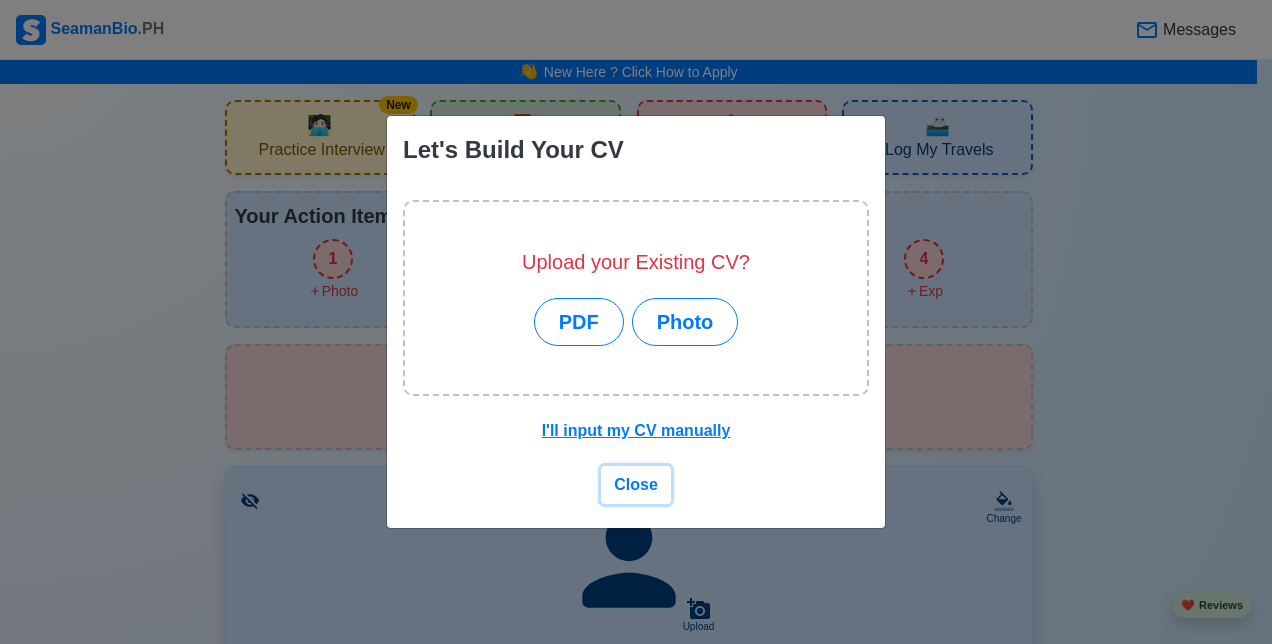 click on "Close" at bounding box center (636, 484) 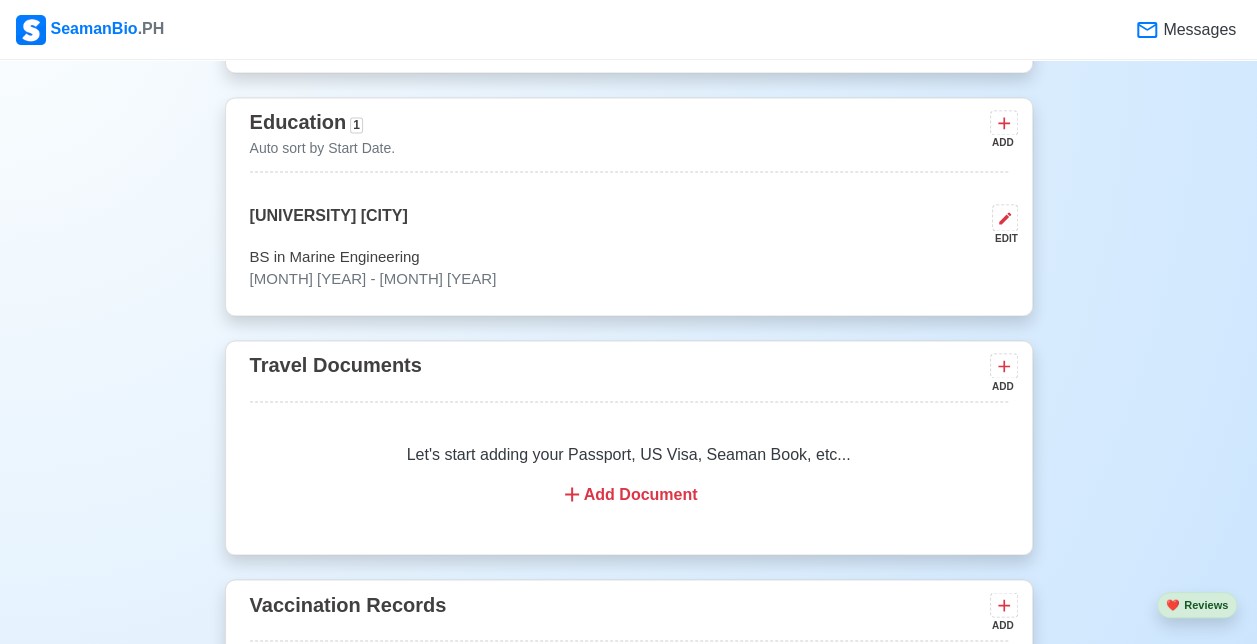 scroll, scrollTop: 1600, scrollLeft: 0, axis: vertical 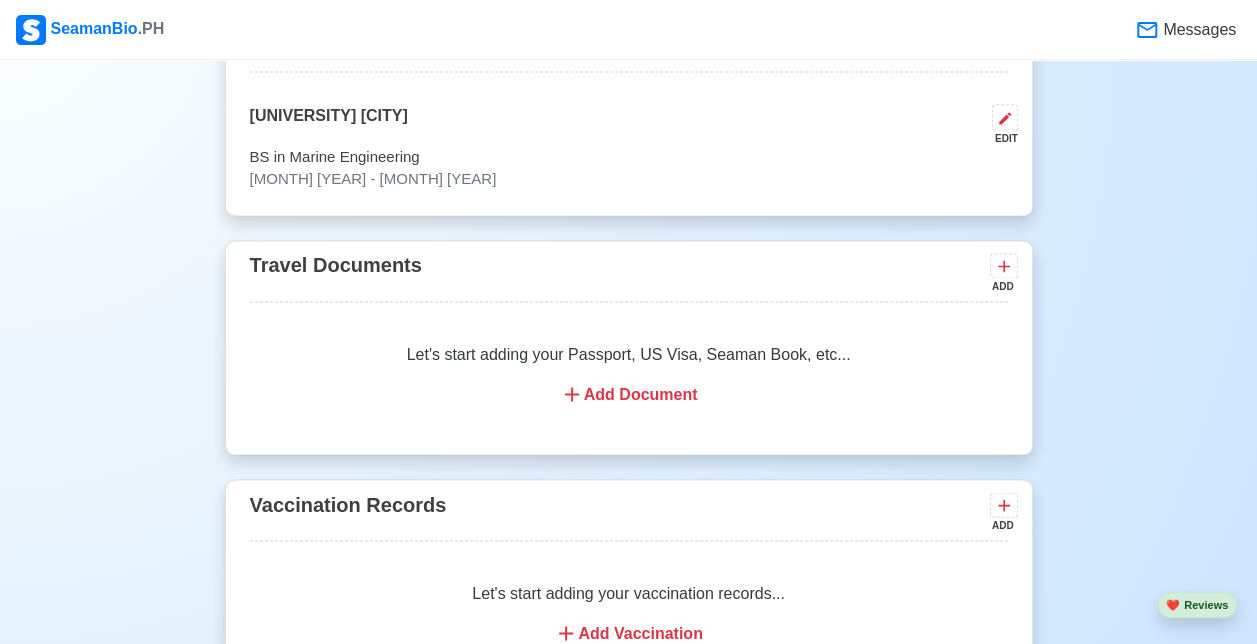 click on "Add Document" at bounding box center (629, 394) 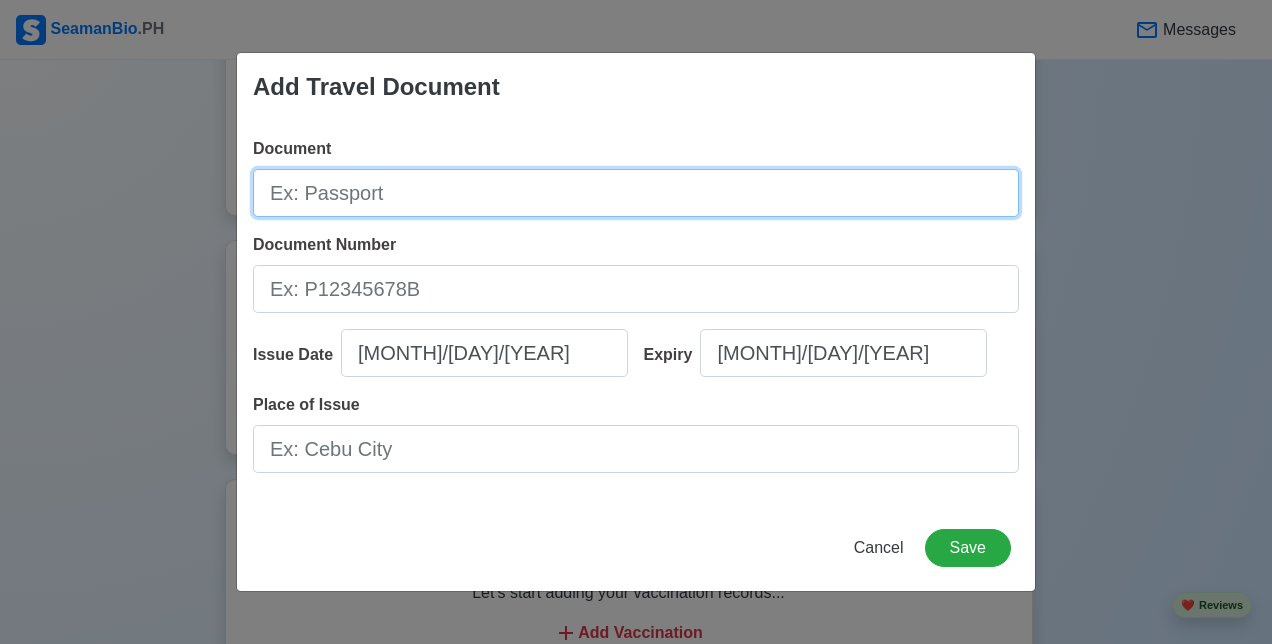 click on "Document" at bounding box center [636, 193] 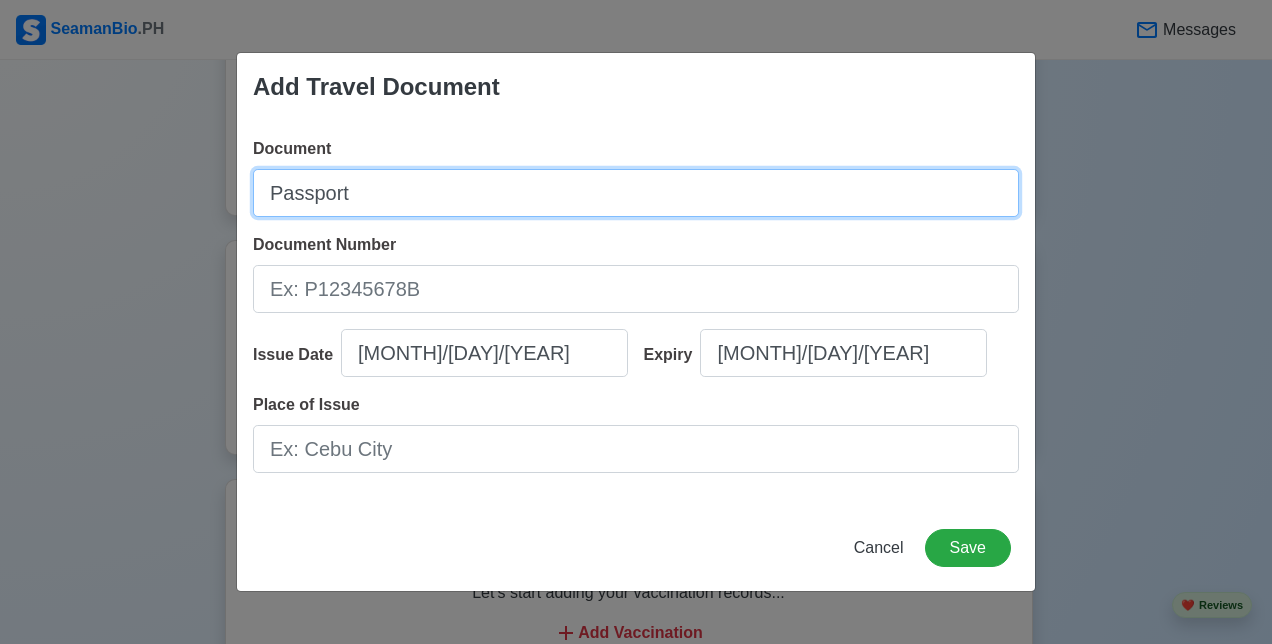 type on "Passport" 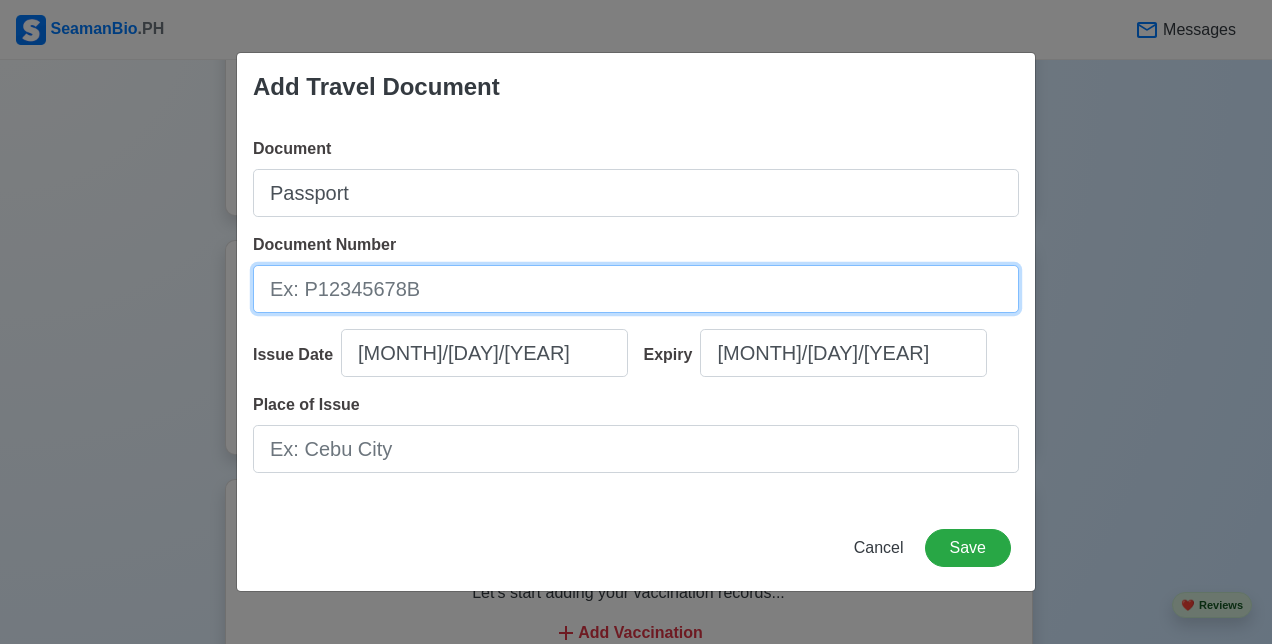 click on "Document Number" at bounding box center (636, 289) 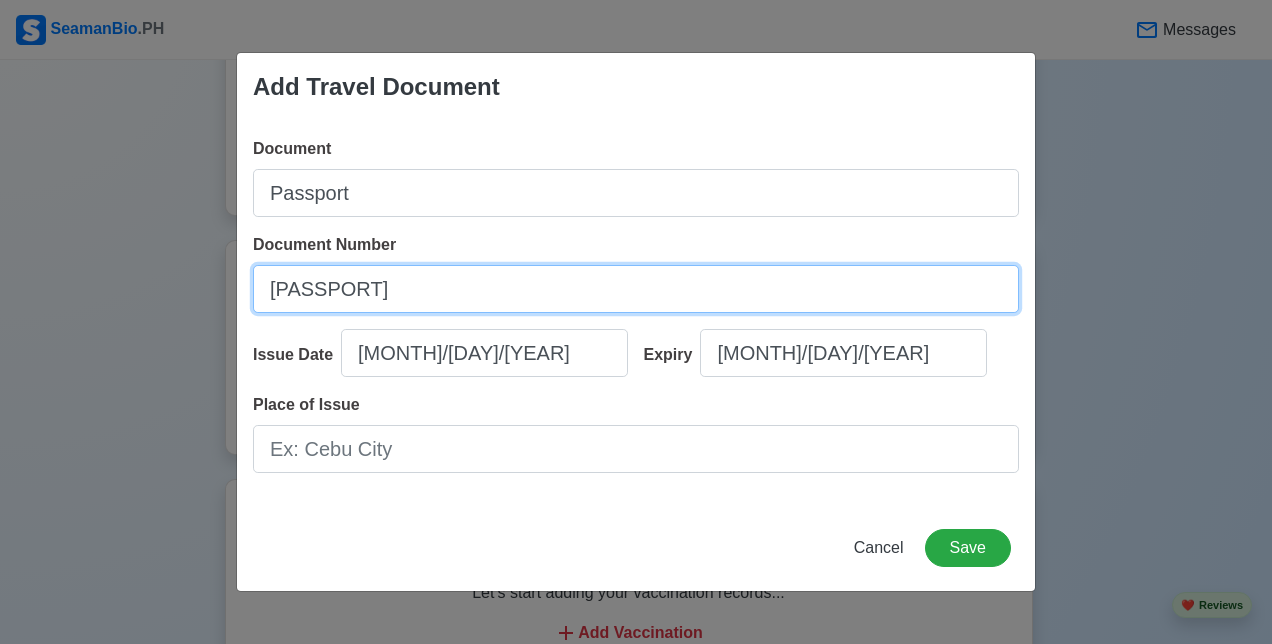 type on "[PASSPORT]" 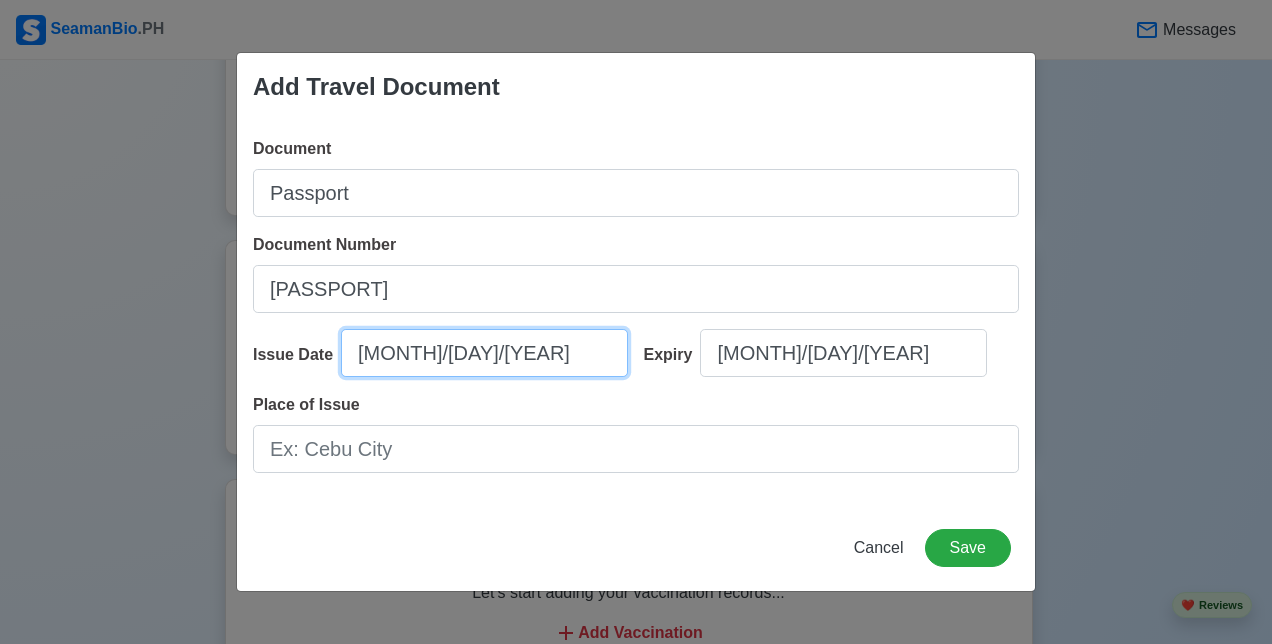 select on "****" 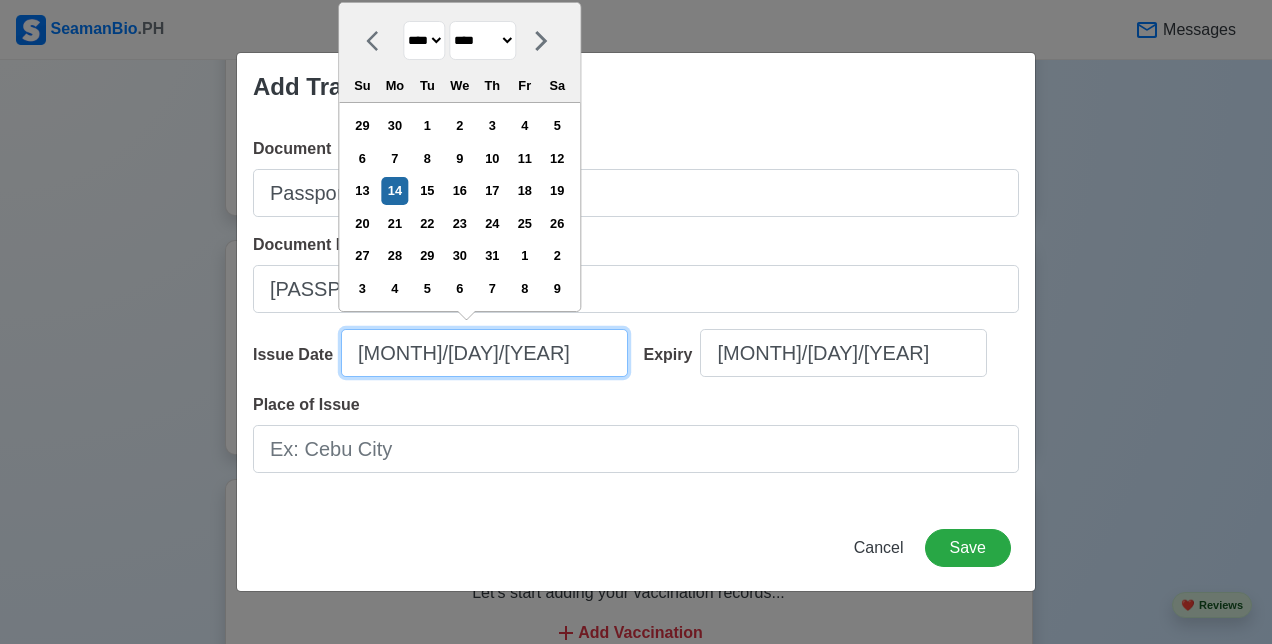 click on "[MONTH]/[DAY]/[YEAR]" at bounding box center (484, 353) 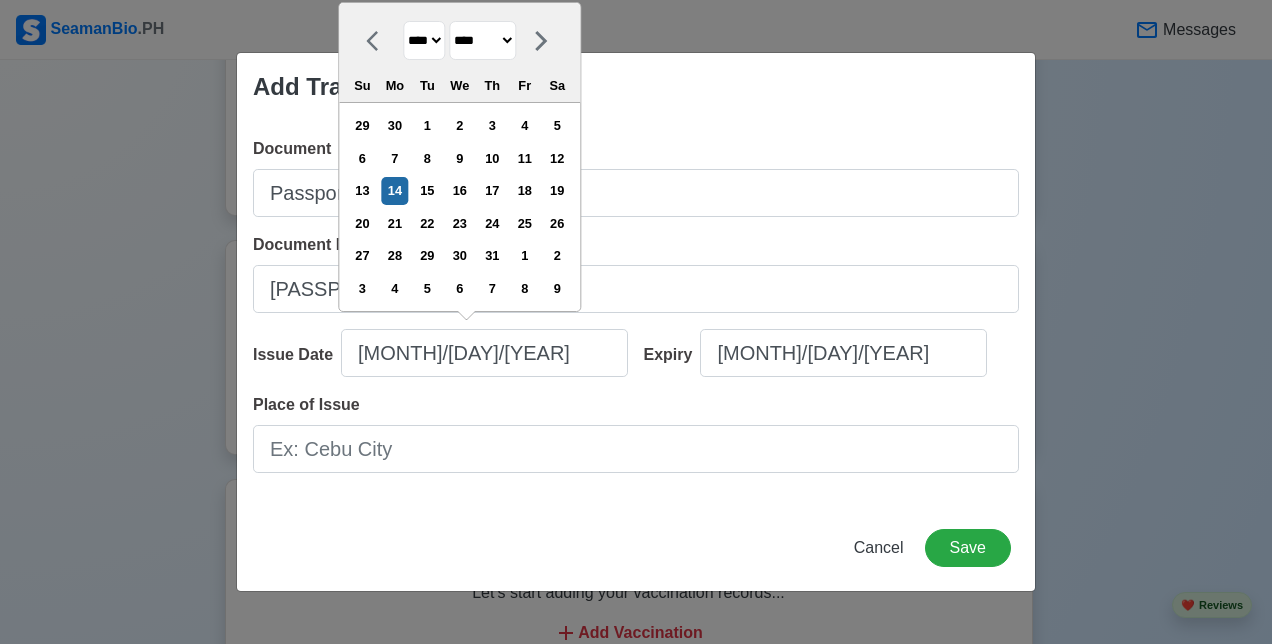 click on "******* ******** ***** ***** *** **** **** ****** ********* ******* ******** ********" at bounding box center (482, 40) 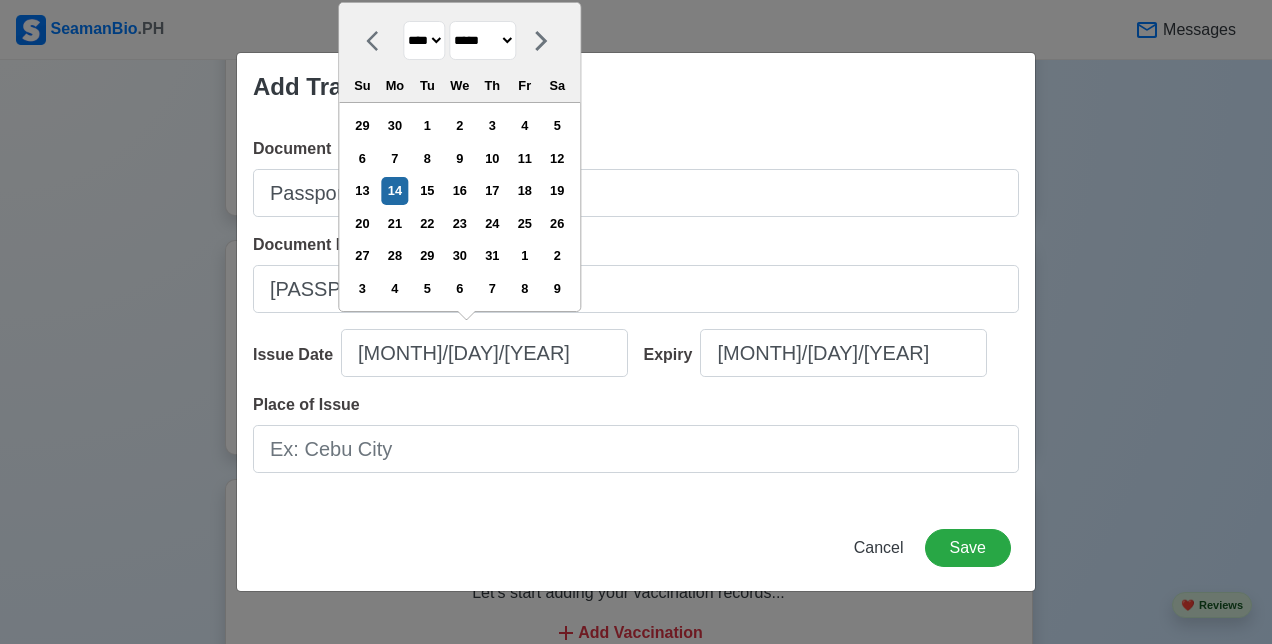 click on "******* ******** ***** ***** *** **** **** ****** ********* ******* ******** ********" at bounding box center [482, 40] 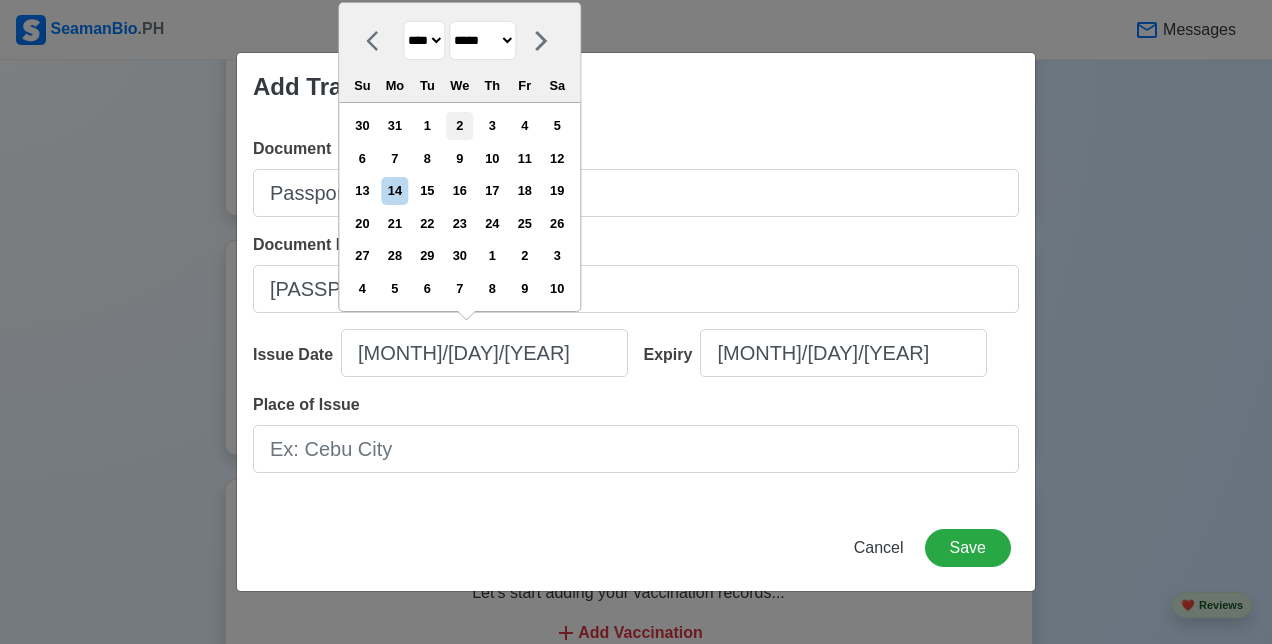 click on "2" at bounding box center [459, 125] 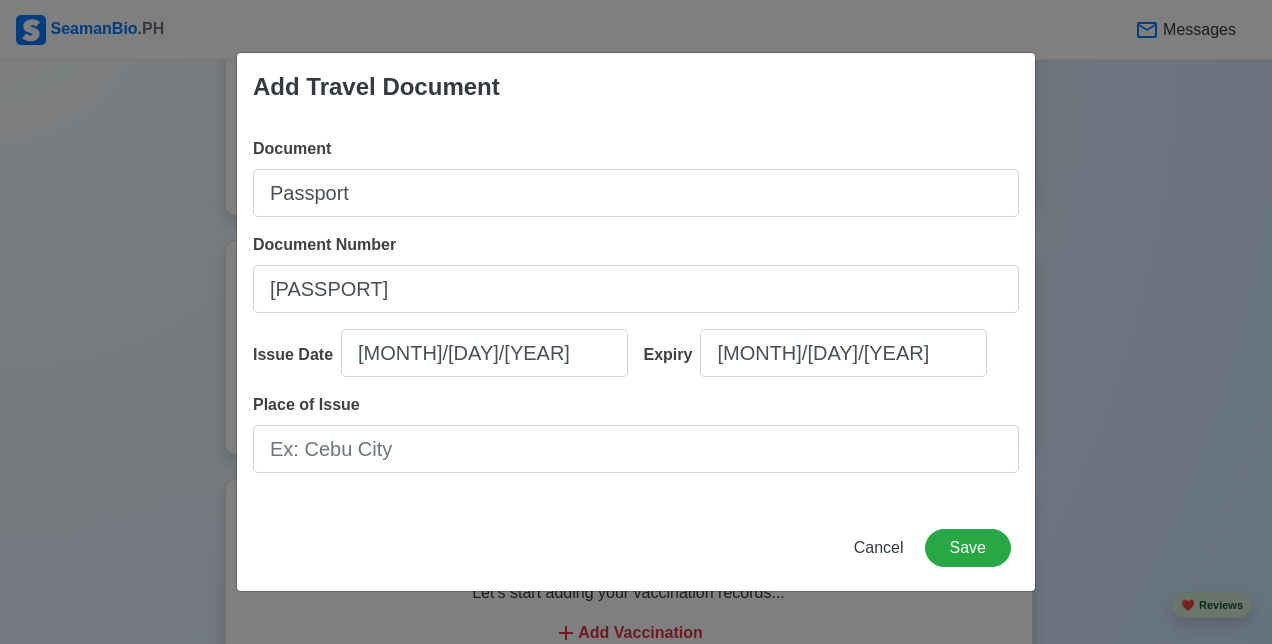 type on "[MONTH]/[DAY]/[YEAR]" 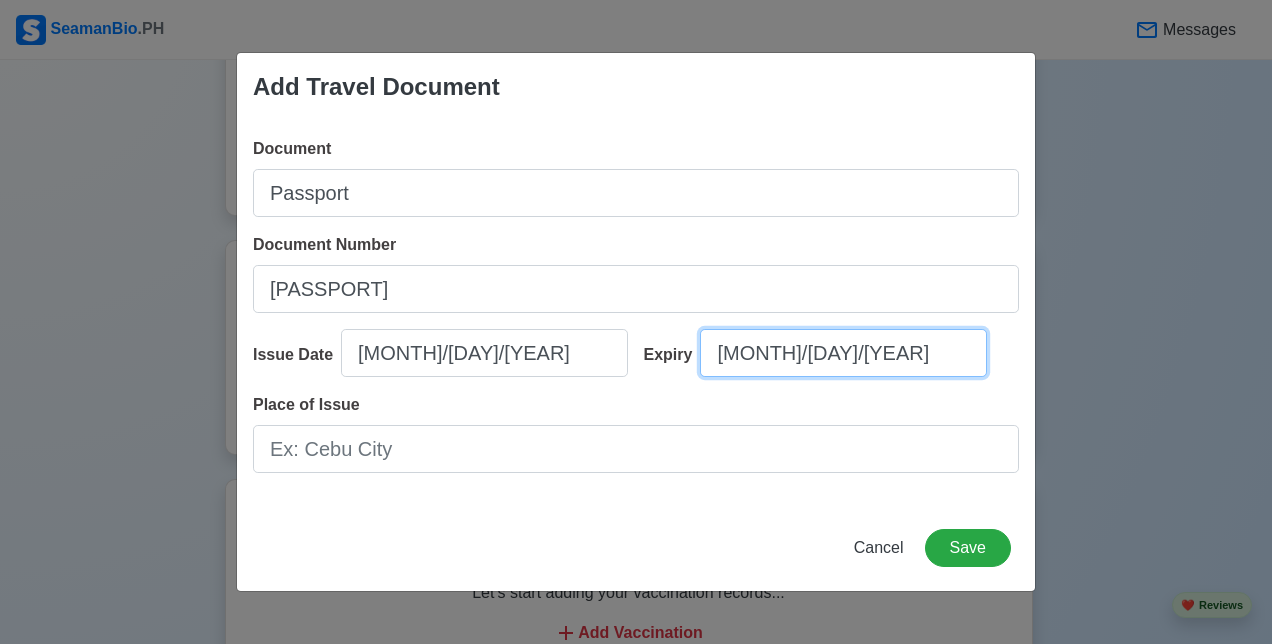 select on "****" 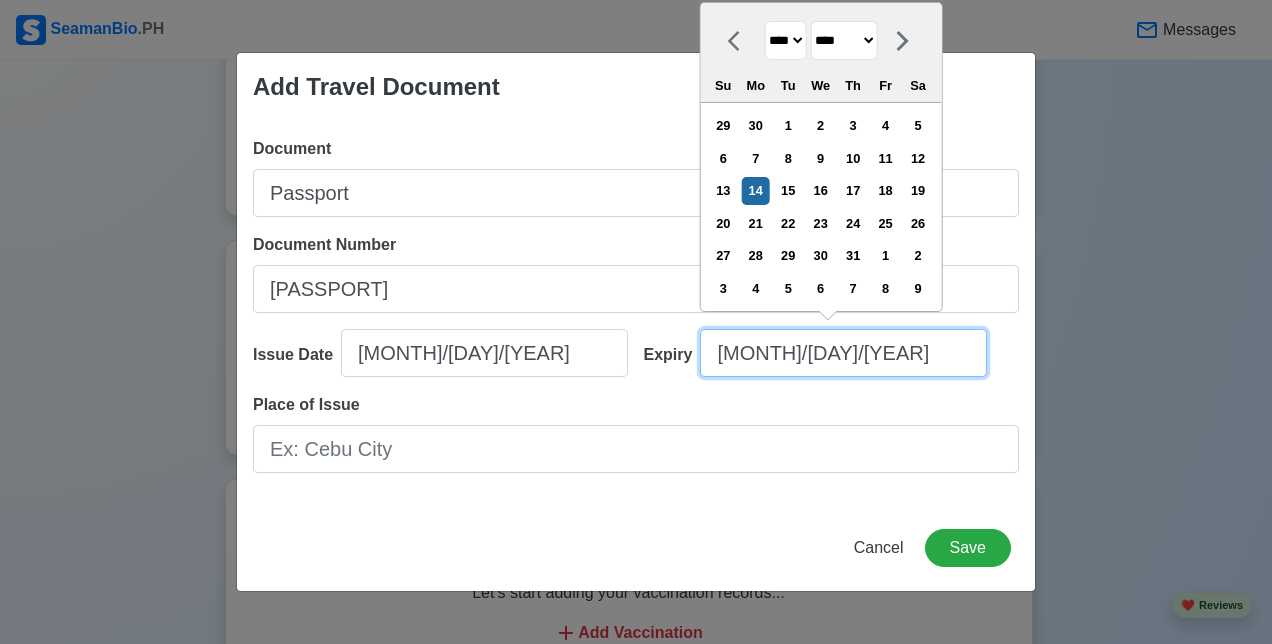 click on "[MONTH]/[DAY]/[YEAR]" at bounding box center (843, 353) 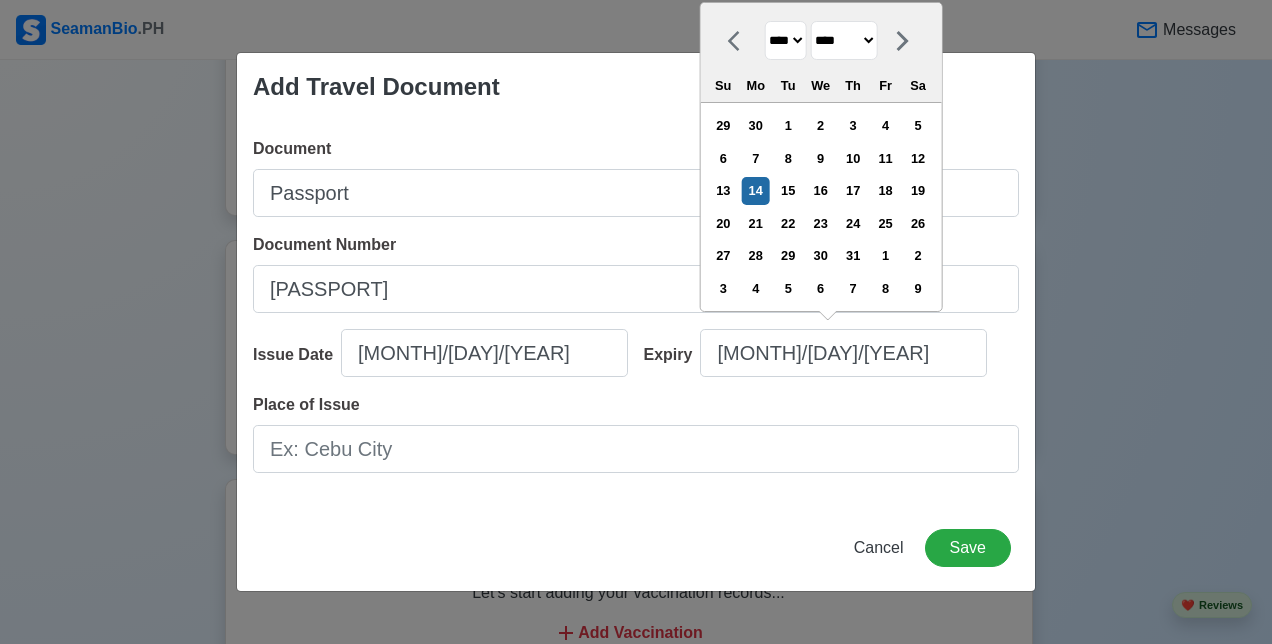 click on "******* ******** ***** ***** *** **** **** ****** ********* ******* ******** ********" at bounding box center (843, 40) 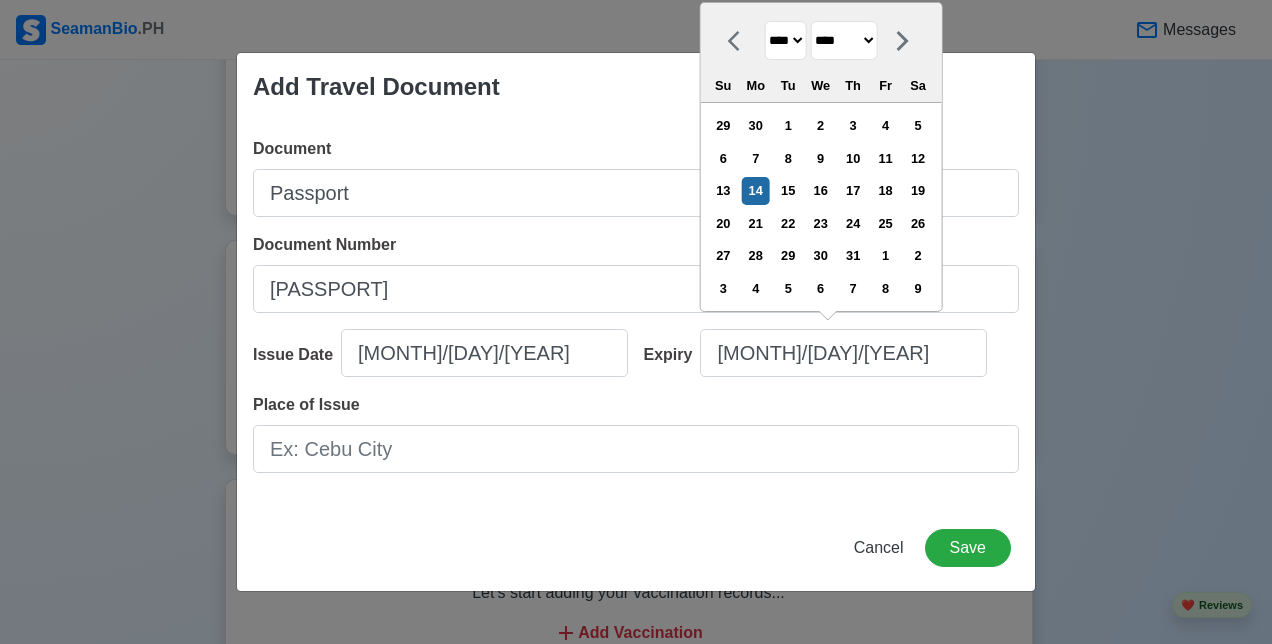 select on "[REDACTED]" 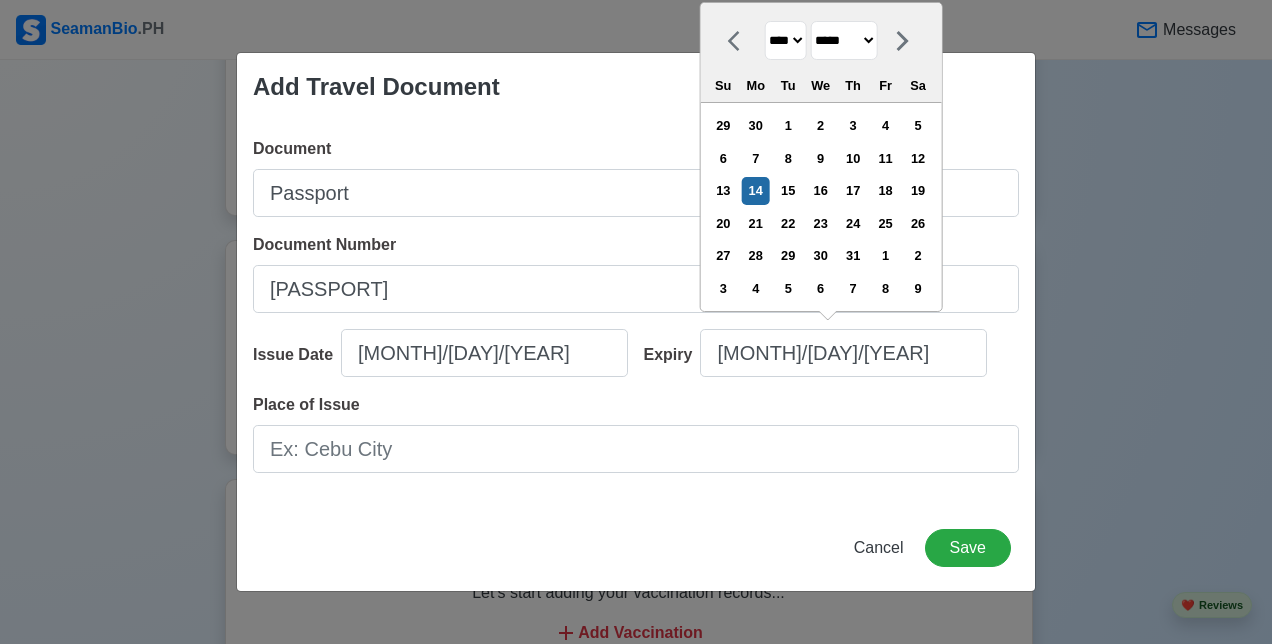 click on "******* ******** ***** ***** *** **** **** ****** ********* ******* ******** ********" at bounding box center (843, 40) 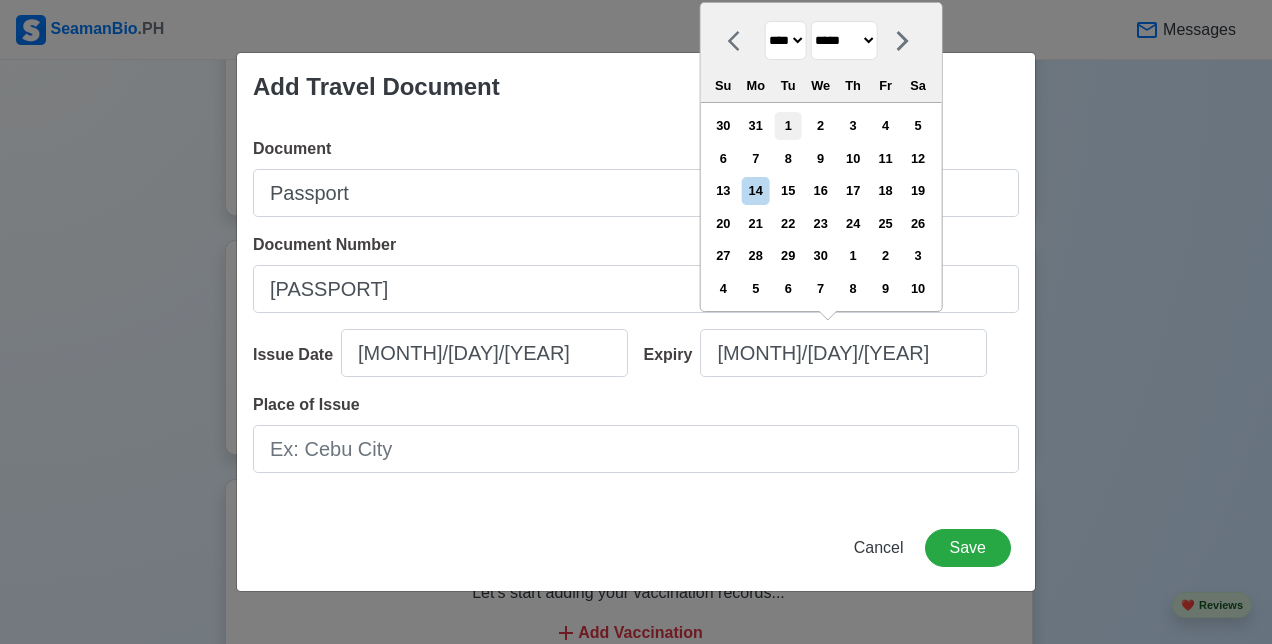 click on "1" at bounding box center (788, 125) 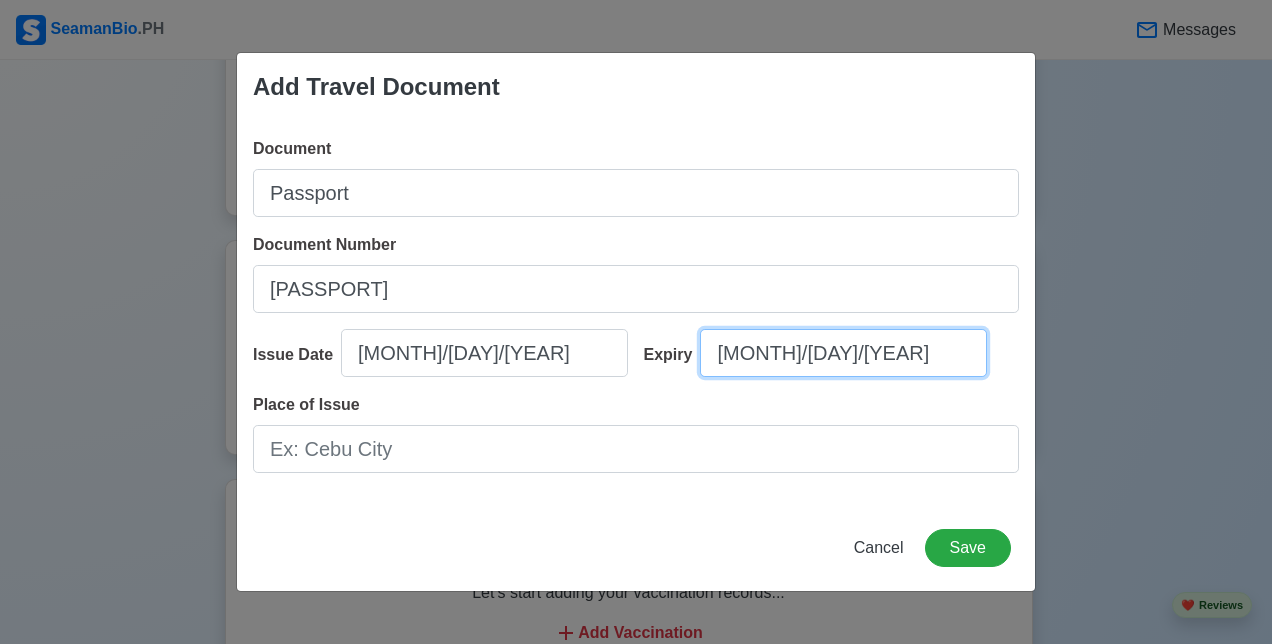 click on "[MONTH]/[DAY]/[YEAR]" at bounding box center [843, 353] 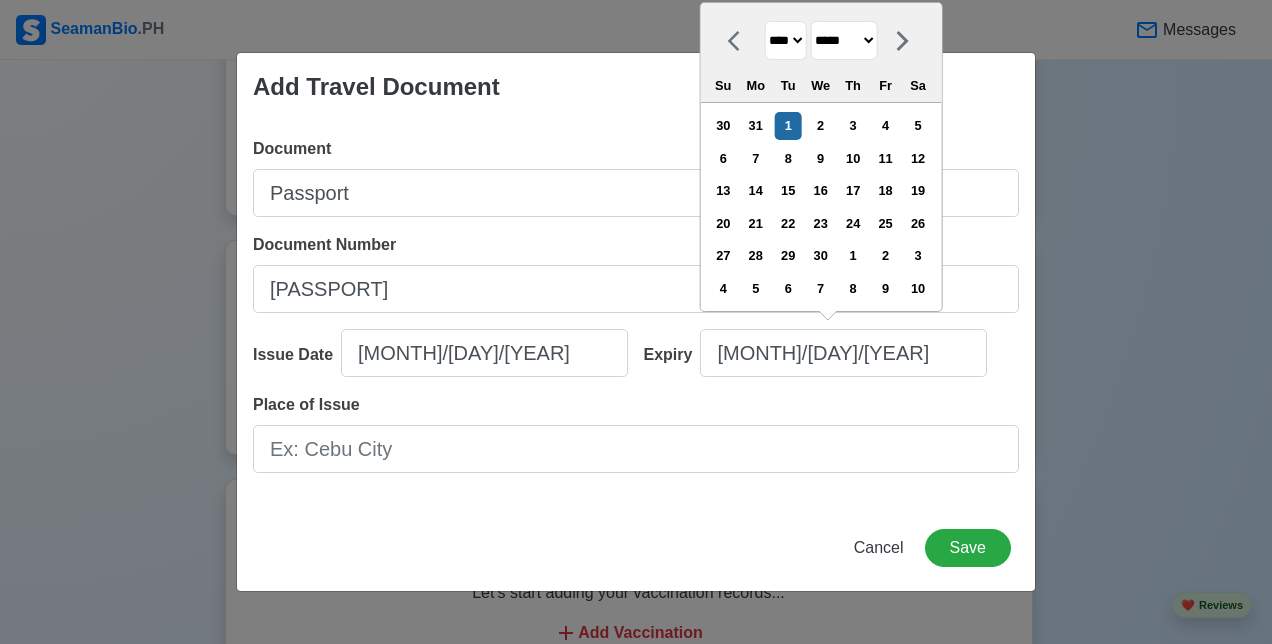 click on "**** **** **** **** **** **** **** **** **** **** **** **** **** **** **** **** **** **** **** **** **** **** **** **** **** **** **** **** **** **** **** **** **** **** **** **** **** **** **** **** **** **** **** **** **** **** **** **** **** **** **** **** **** **** **** **** **** **** **** **** **** **** **** **** **** **** **** **** **** **** **** **** **** **** **** **** **** **** **** **** **** **** **** **** **** **** **** **** **** **** **** **** **** **** **** **** **** **** **** **** **** **** **** **** **** **** **** **** **** **** **** **** **** **** **** **** **** **** **** **** ****" at bounding box center (785, 40) 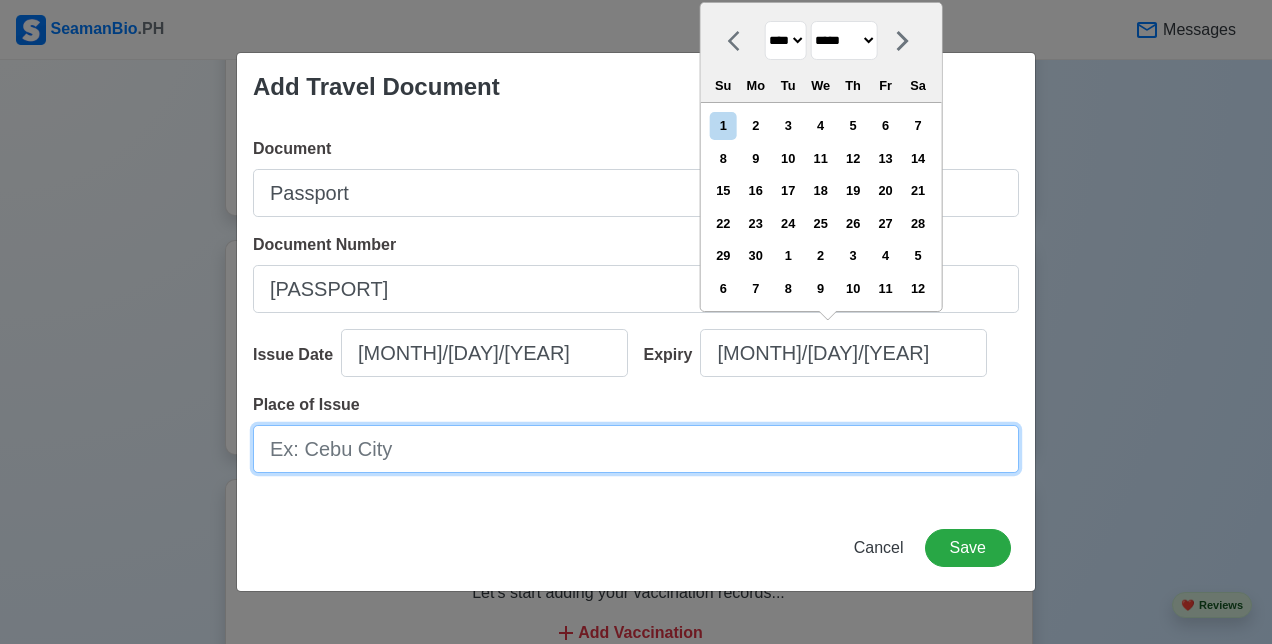 click on "Place of Issue" at bounding box center [636, 449] 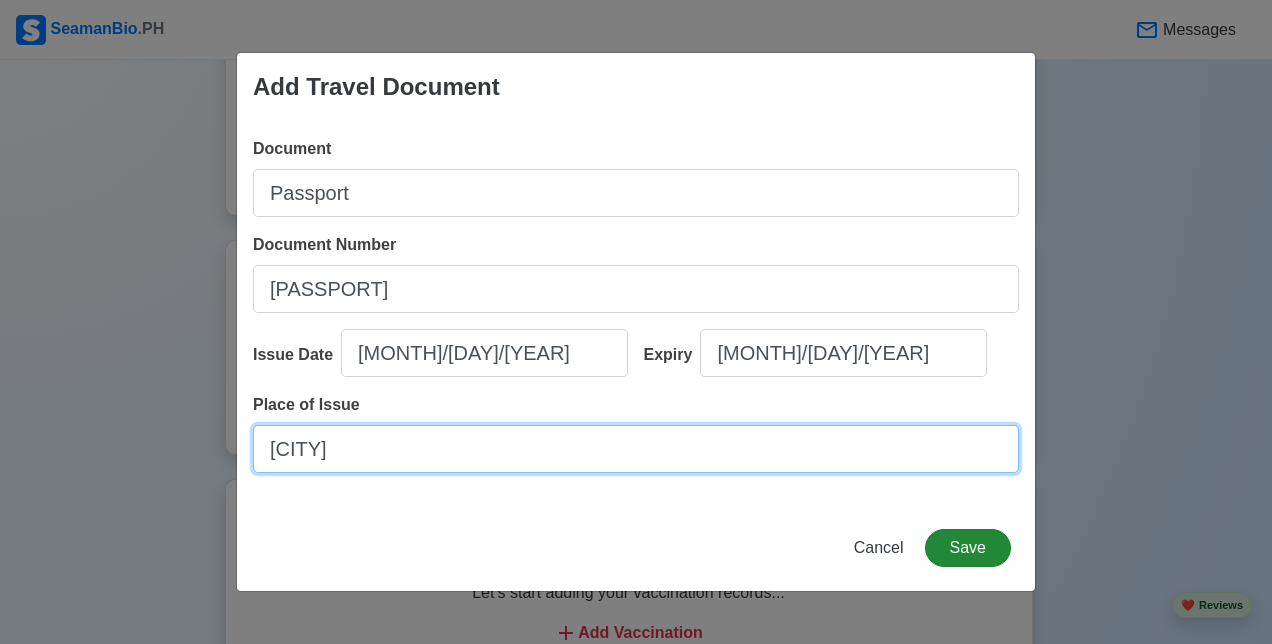 type on "[CITY]" 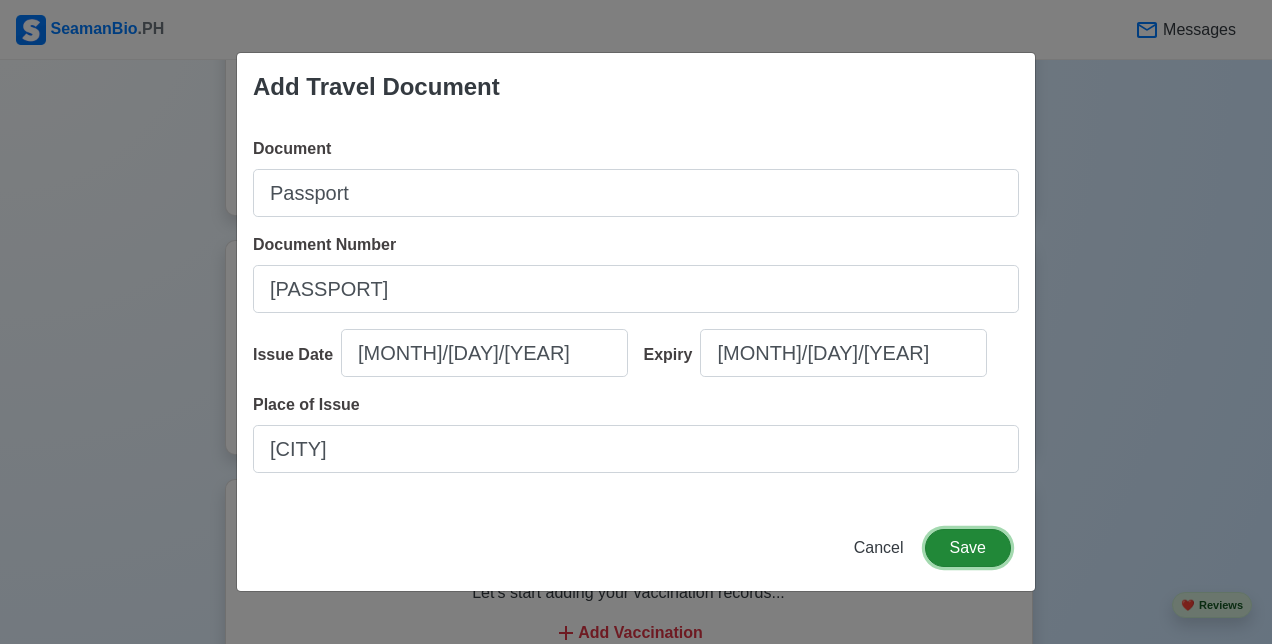 click on "Save" at bounding box center (968, 548) 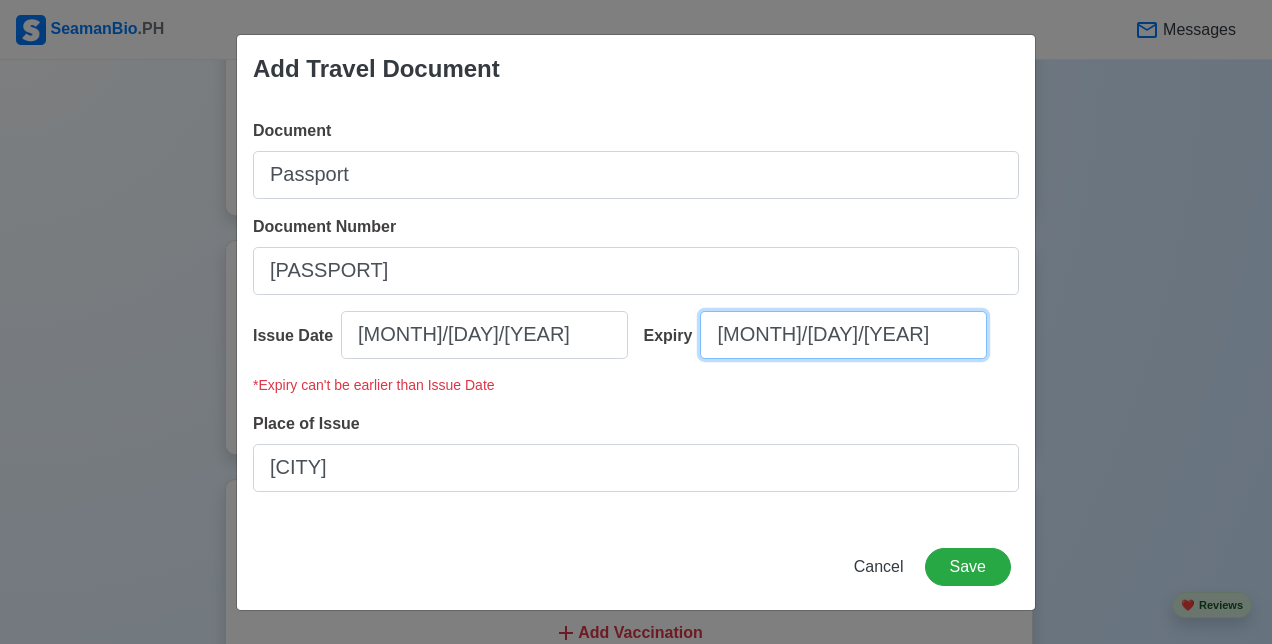 select on "****" 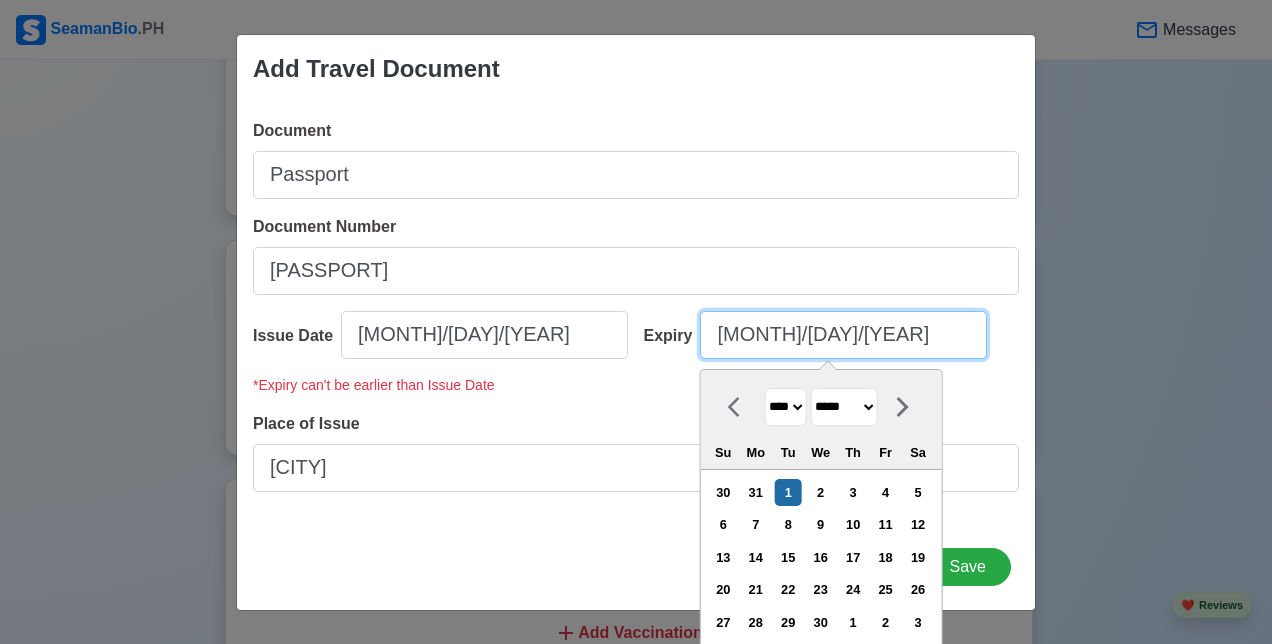 click on "[MONTH]/[DAY]/[YEAR]" at bounding box center (843, 335) 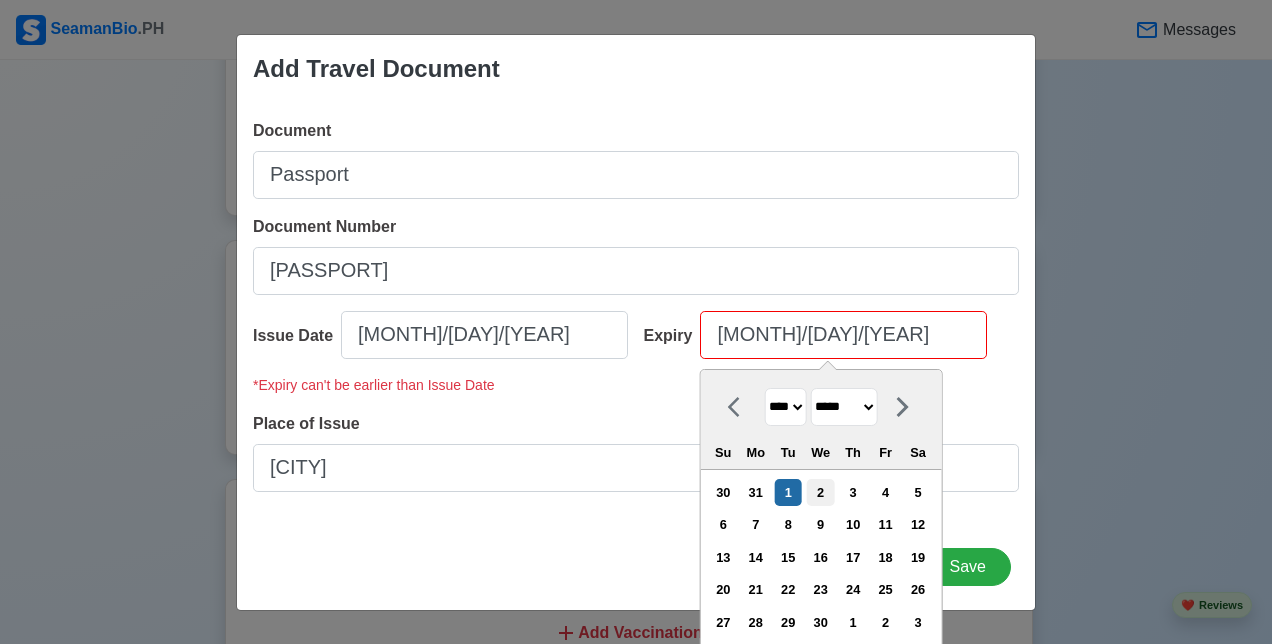 click on "2" at bounding box center [820, 492] 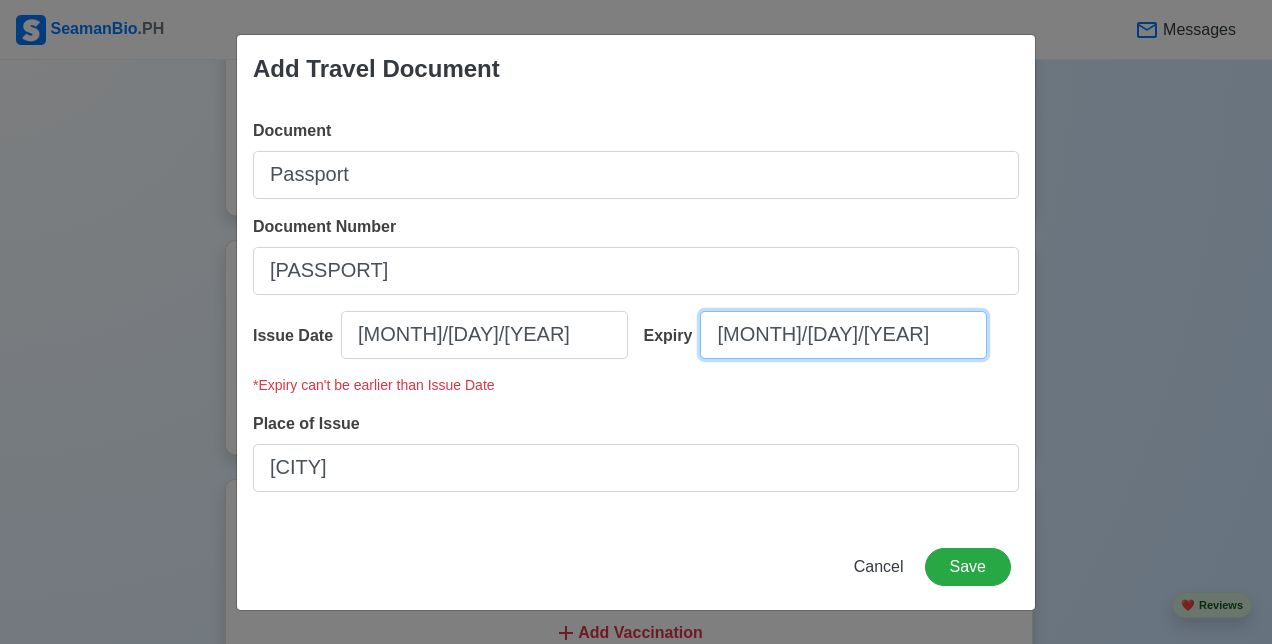 click on "[MONTH]/[DAY]/[YEAR]" at bounding box center [843, 335] 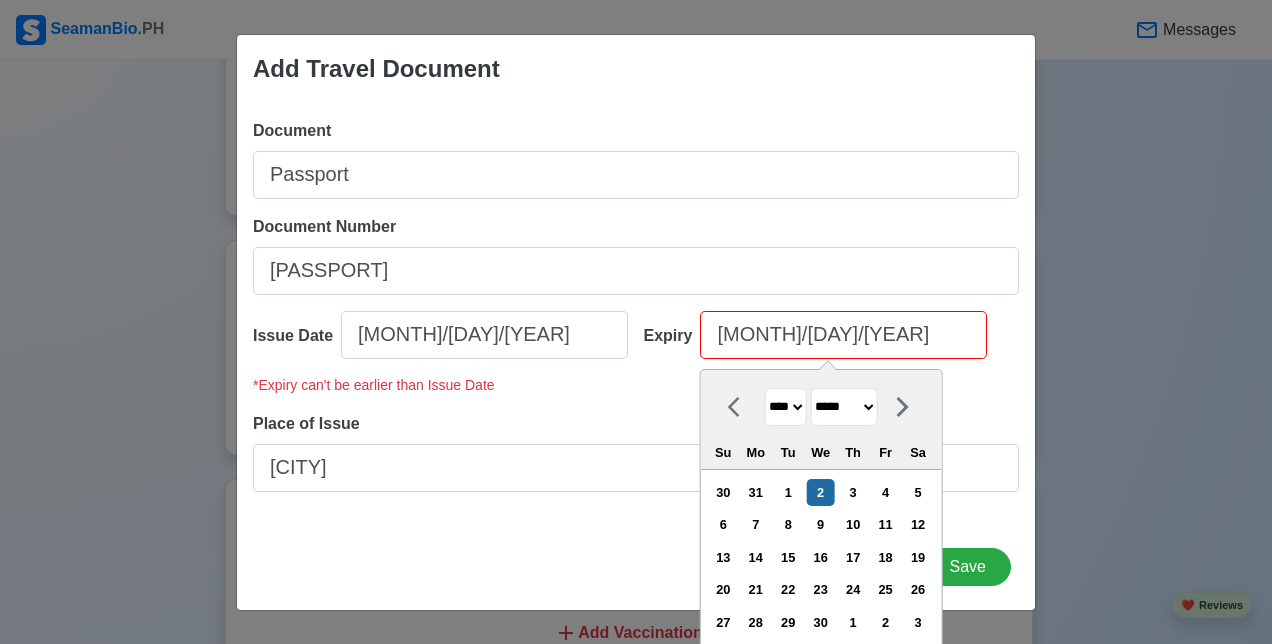 click on "**** **** **** **** **** **** **** **** **** **** **** **** **** **** **** **** **** **** **** **** **** **** **** **** **** **** **** **** **** **** **** **** **** **** **** **** **** **** **** **** **** **** **** **** **** **** **** **** **** **** **** **** **** **** **** **** **** **** **** **** **** **** **** **** **** **** **** **** **** **** **** **** **** **** **** **** **** **** **** **** **** **** **** **** **** **** **** **** **** **** **** **** **** **** **** **** **** **** **** **** **** **** **** **** **** **** **** **** **** **** **** **** **** **** **** **** **** **** **** **** ****" at bounding box center [785, 407] 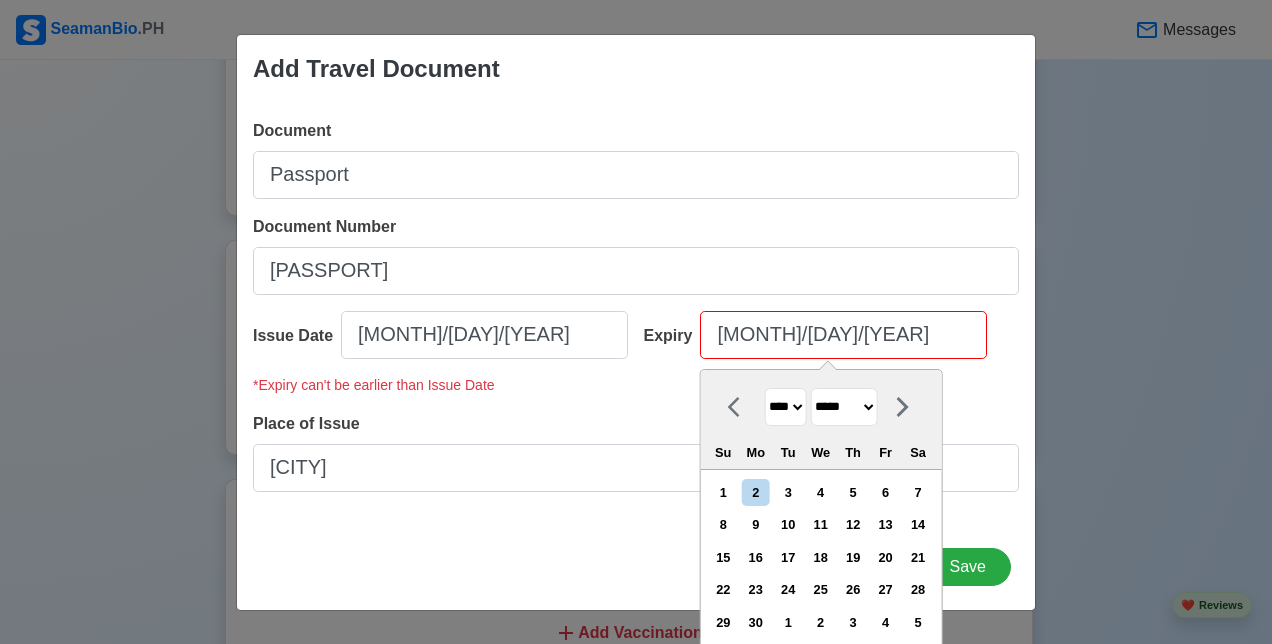 click on "**** **** **** **** **** **** **** **** **** **** **** **** **** **** **** **** **** **** **** **** **** **** **** **** **** **** **** **** **** **** **** **** **** **** **** **** **** **** **** **** **** **** **** **** **** **** **** **** **** **** **** **** **** **** **** **** **** **** **** **** **** **** **** **** **** **** **** **** **** **** **** **** **** **** **** **** **** **** **** **** **** **** **** **** **** **** **** **** **** **** **** **** **** **** **** **** **** **** **** **** **** **** **** **** **** **** **** **** **** **** **** **** **** **** **** **** **** **** **** **** ****" at bounding box center [785, 407] 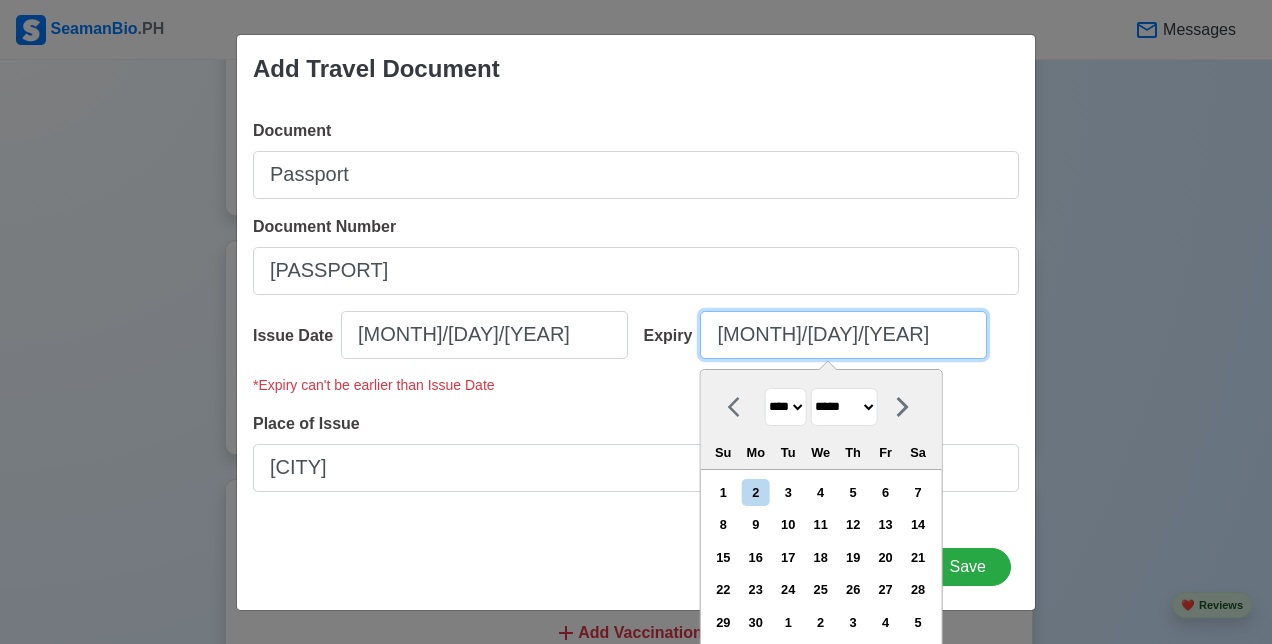 click on "[MONTH]/[DAY]/[YEAR]" at bounding box center [843, 335] 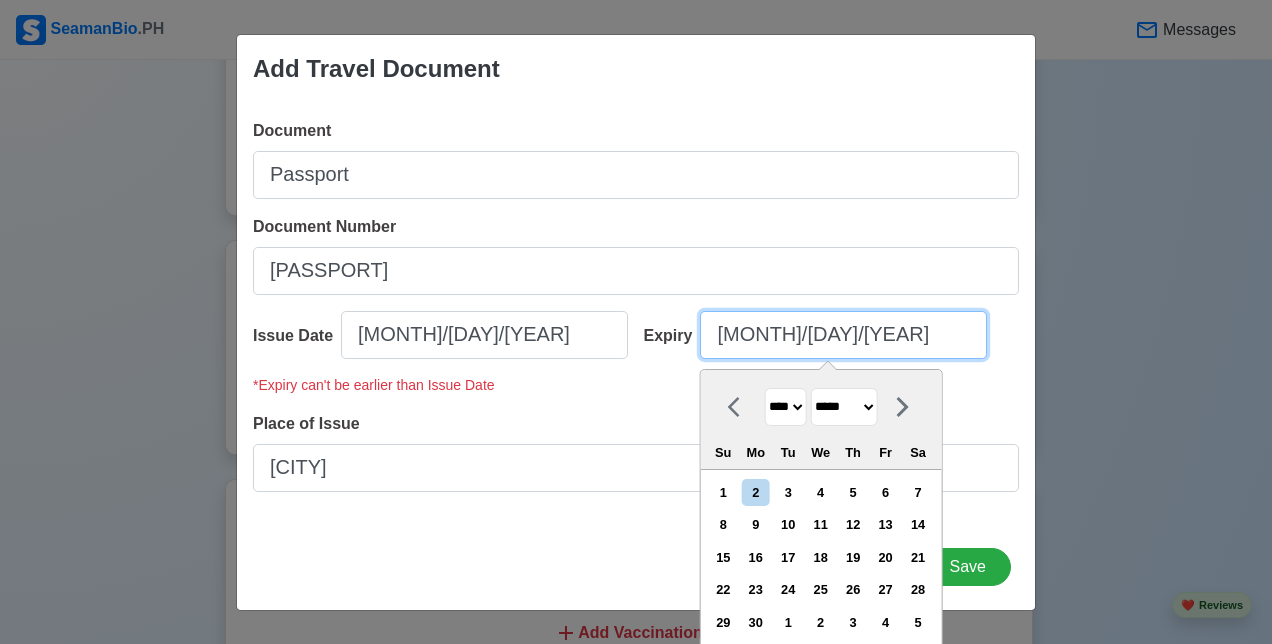 type on "[MONTH]/[DAY]/[YEAR]" 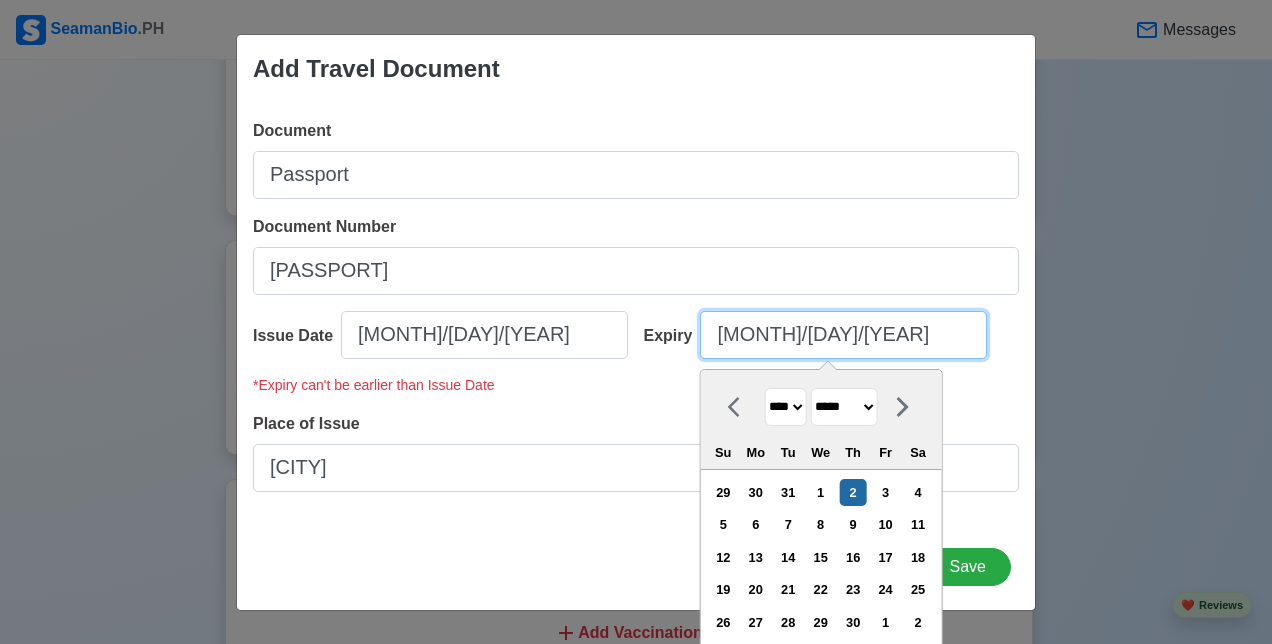 type on "[MONTH]/[DAY]/[YEAR]" 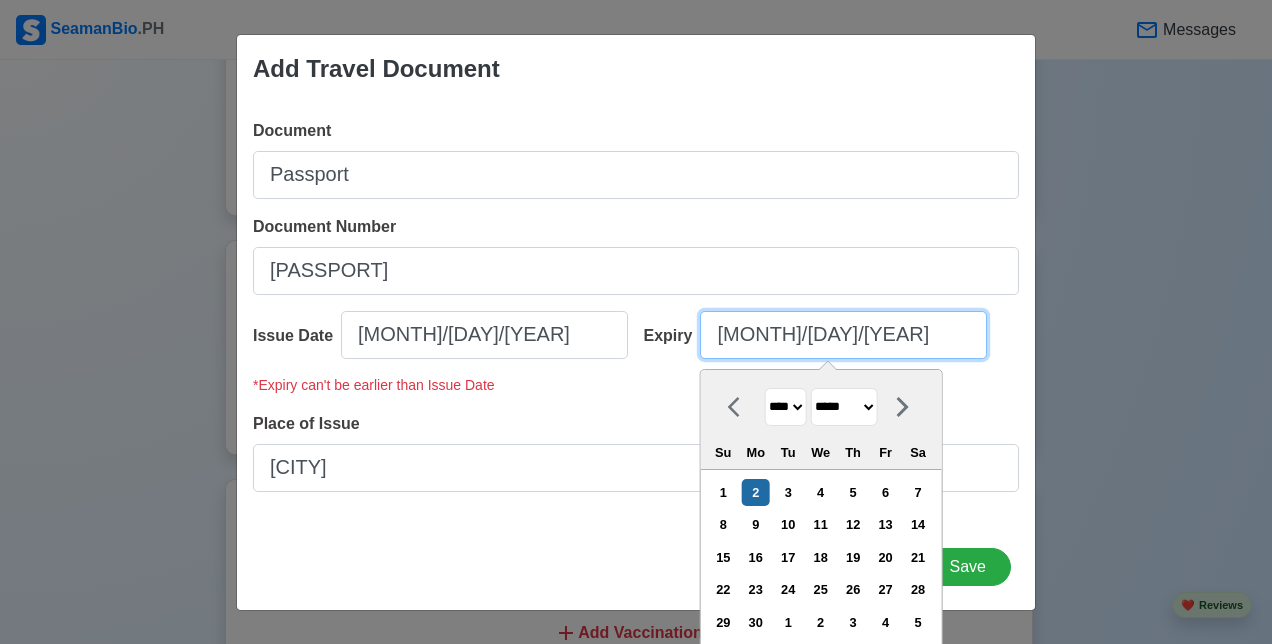 click on "[MONTH]/[DAY]/[YEAR]" at bounding box center [843, 335] 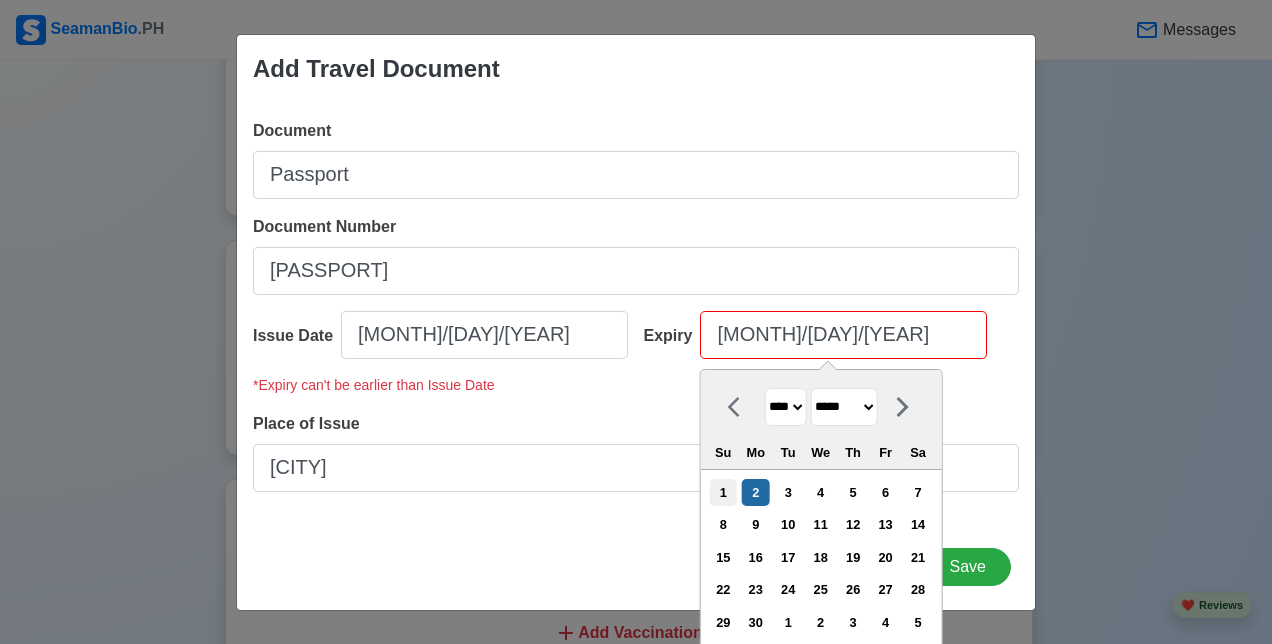 click on "1" at bounding box center (723, 492) 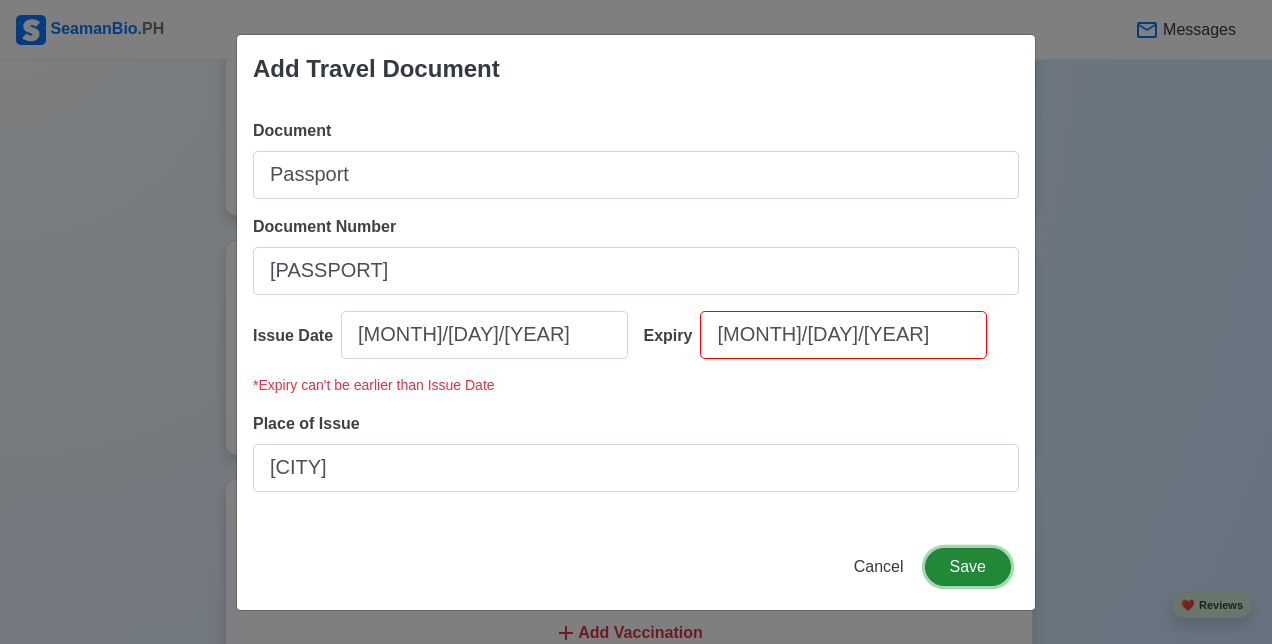 click on "Save" at bounding box center [968, 567] 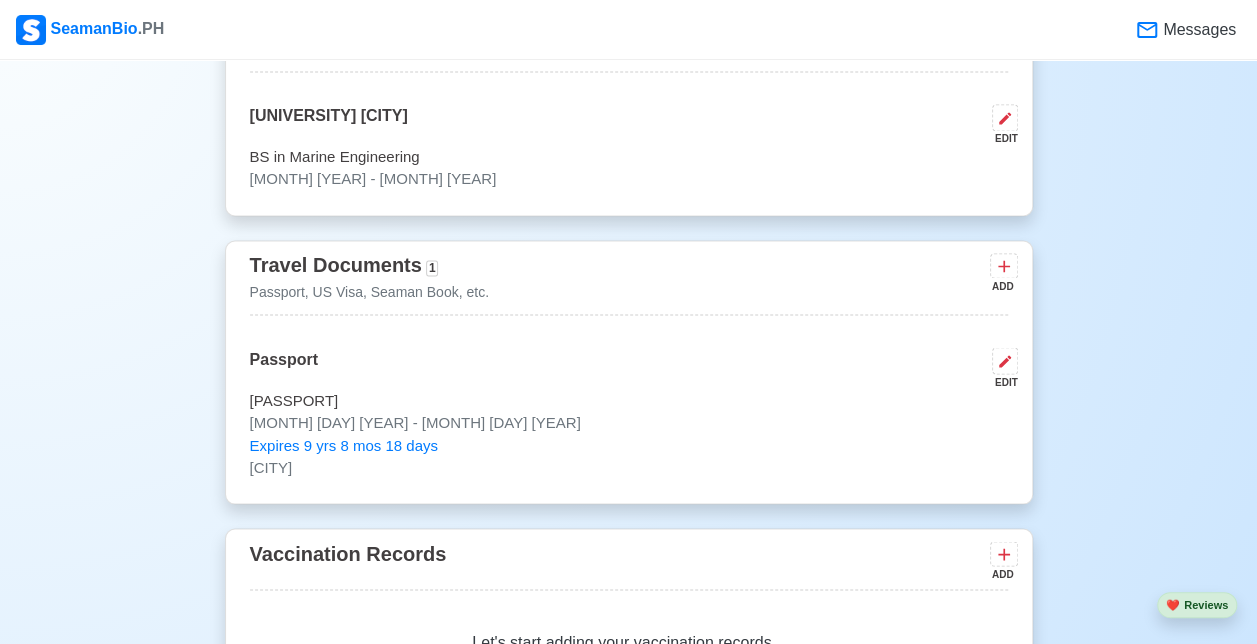 scroll, scrollTop: 1700, scrollLeft: 0, axis: vertical 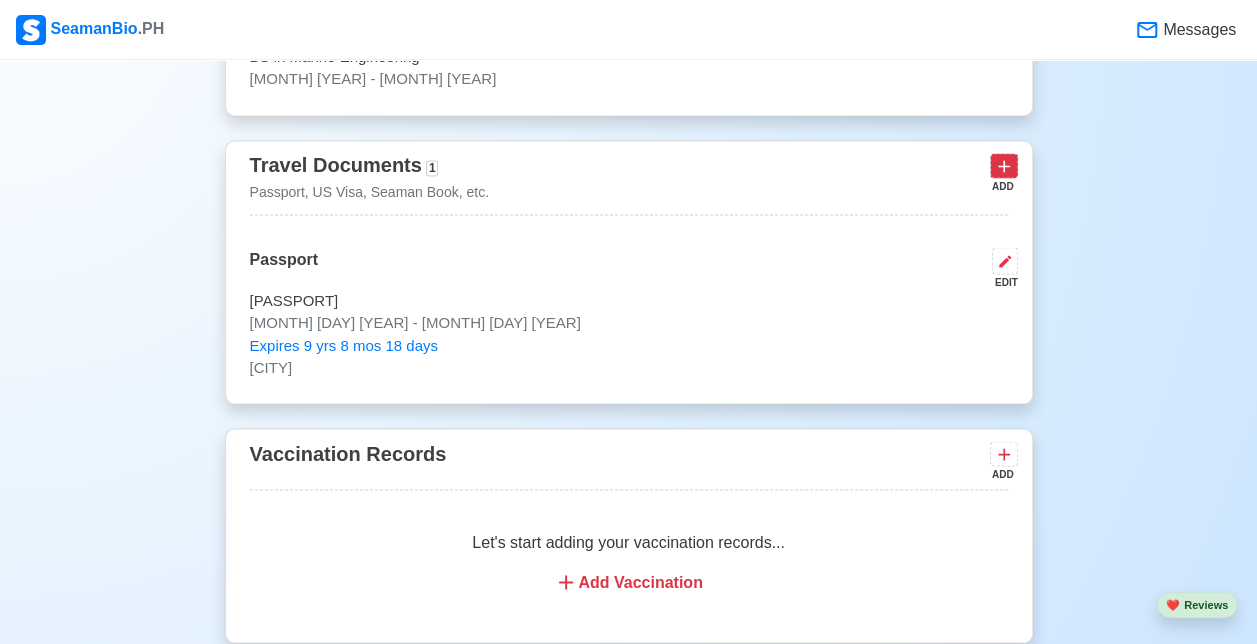 click 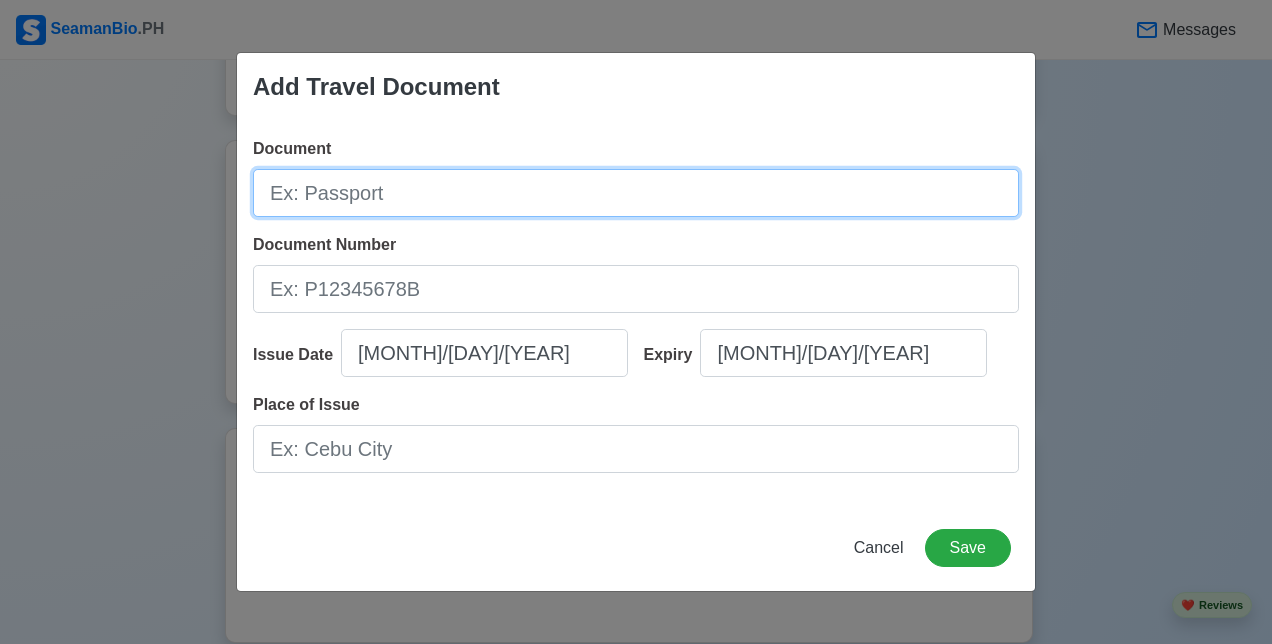 click on "Document" at bounding box center (636, 193) 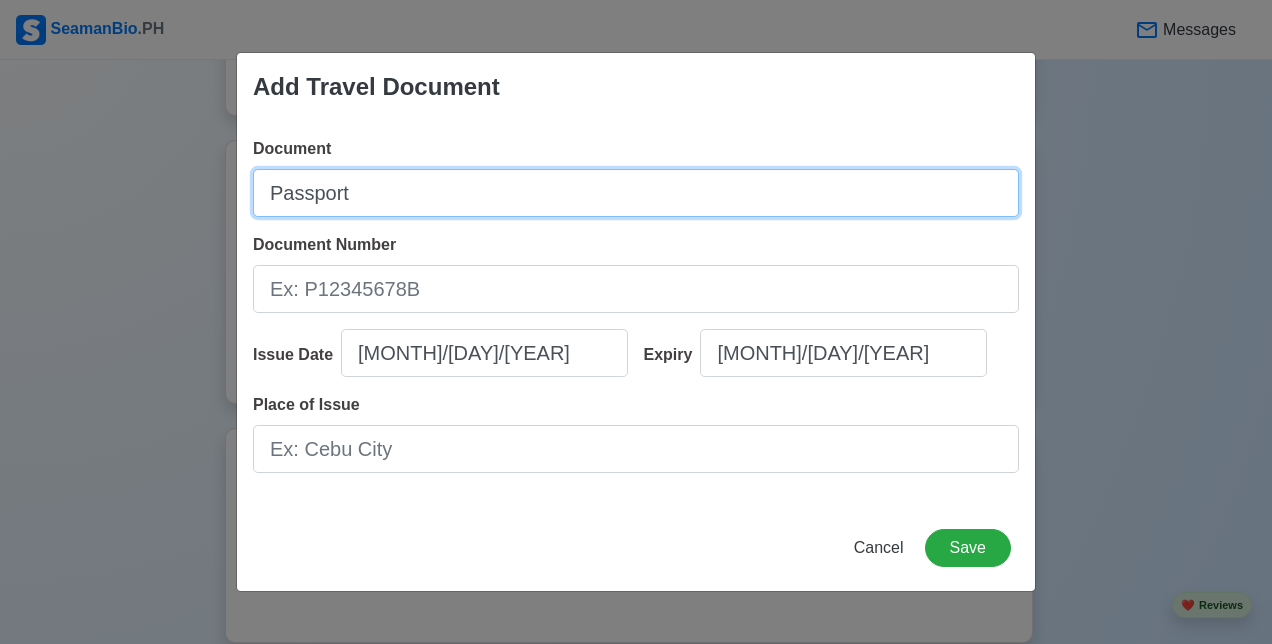 click on "Passport" at bounding box center [636, 193] 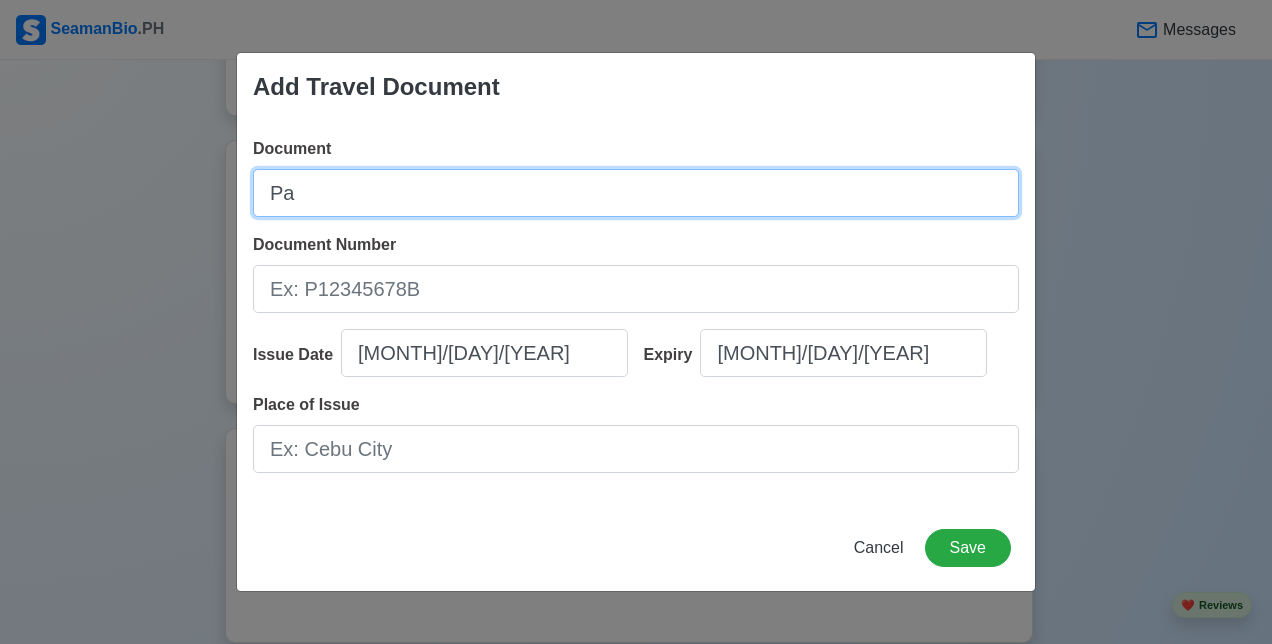 type on "P" 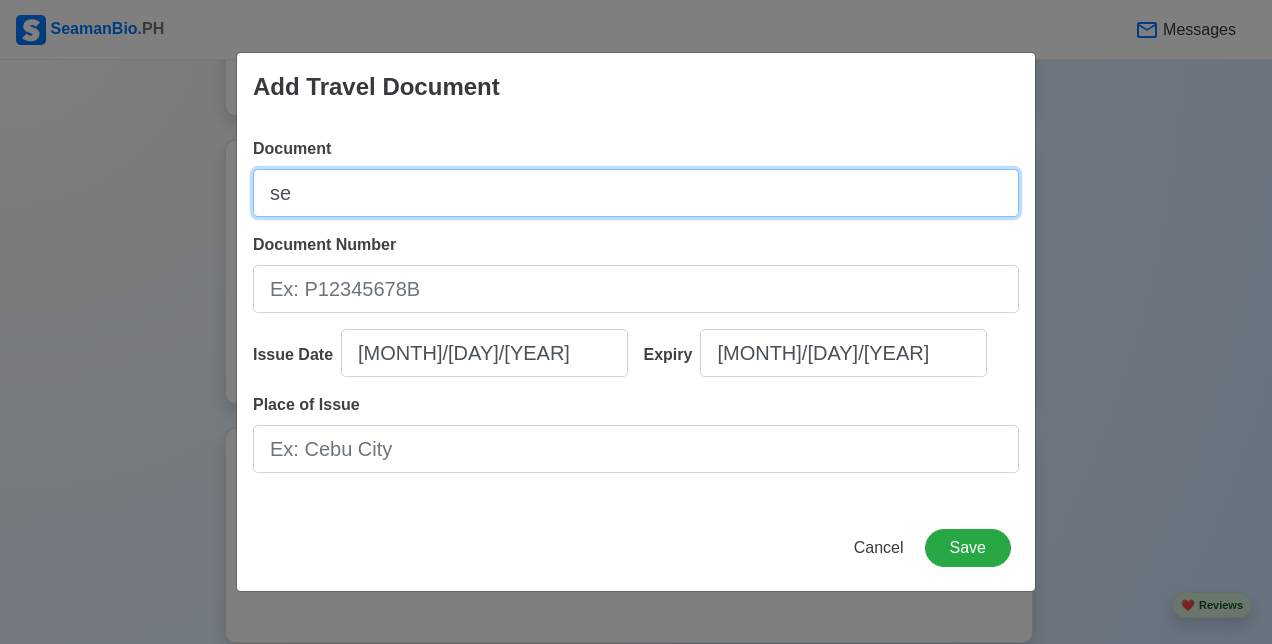 type on "s" 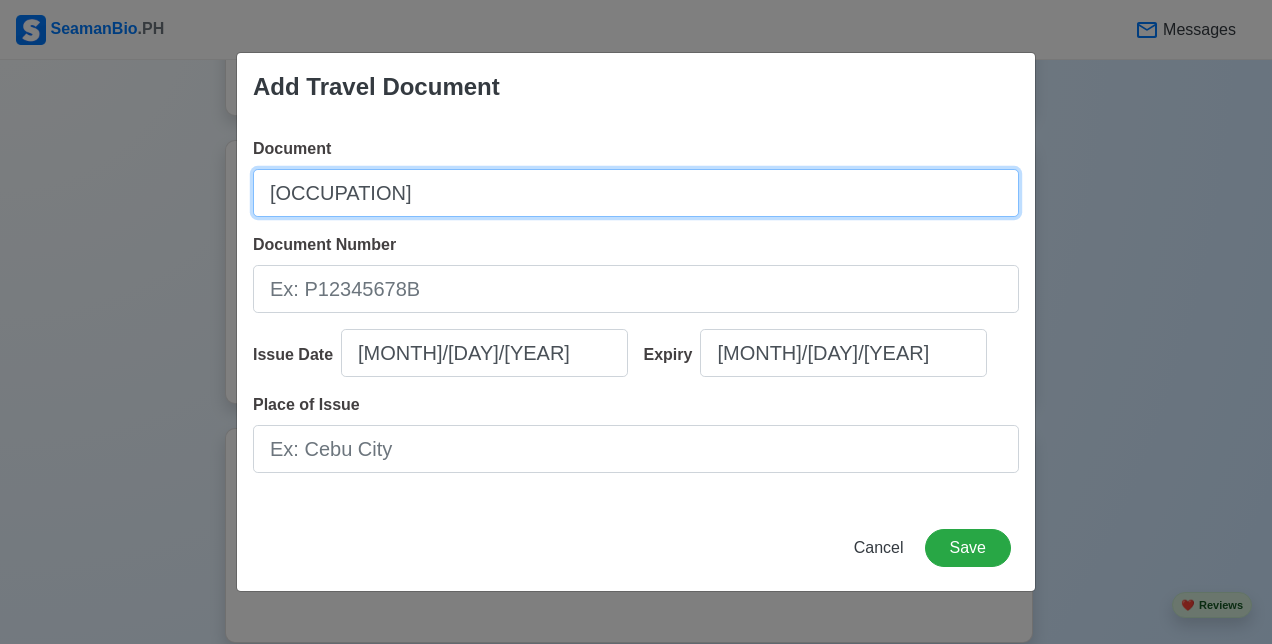 click on "[OCCUPATION]" at bounding box center (636, 193) 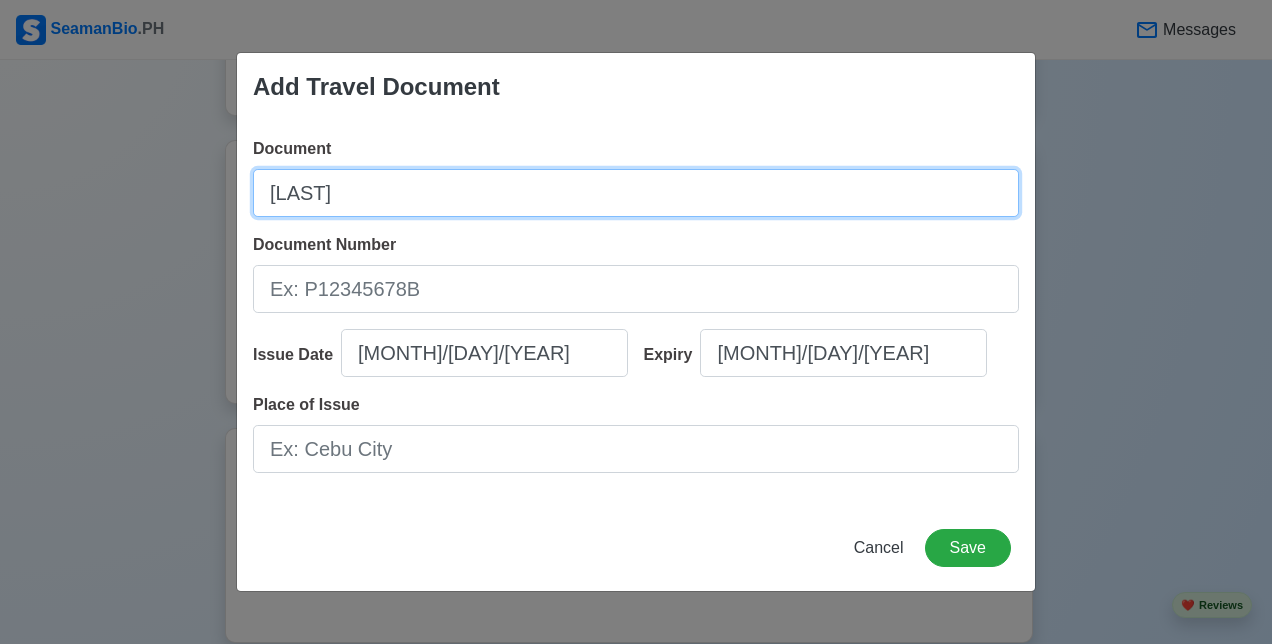 click on "[LAST]" at bounding box center (636, 193) 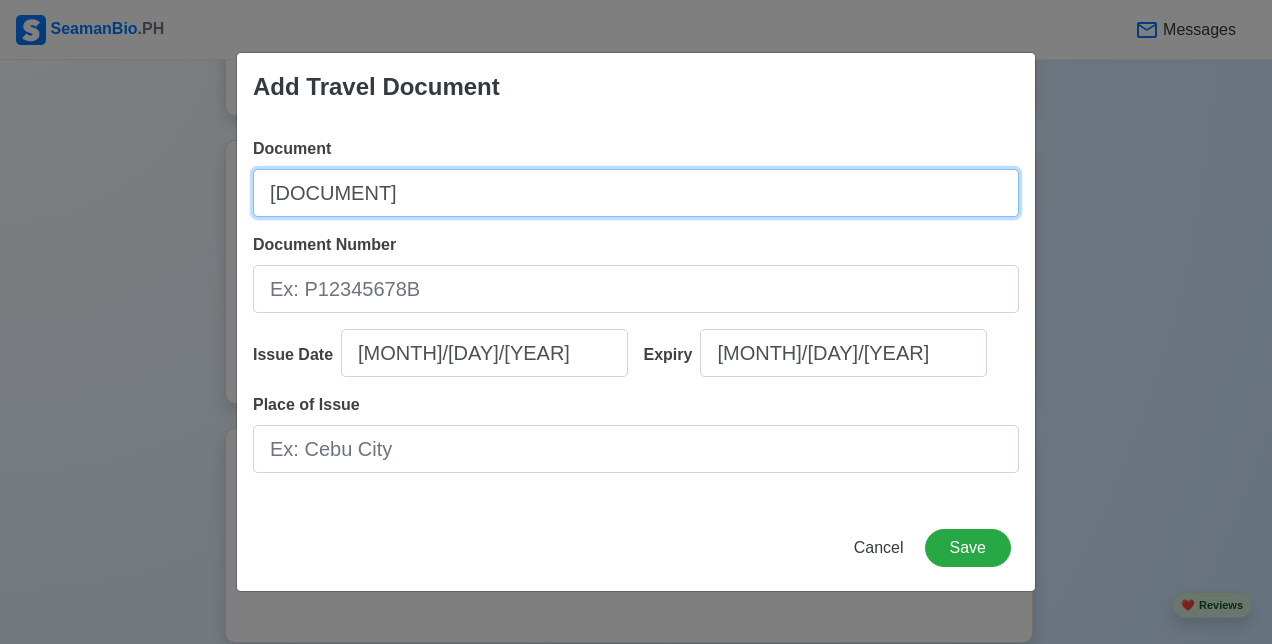 type on "[DOCUMENT]" 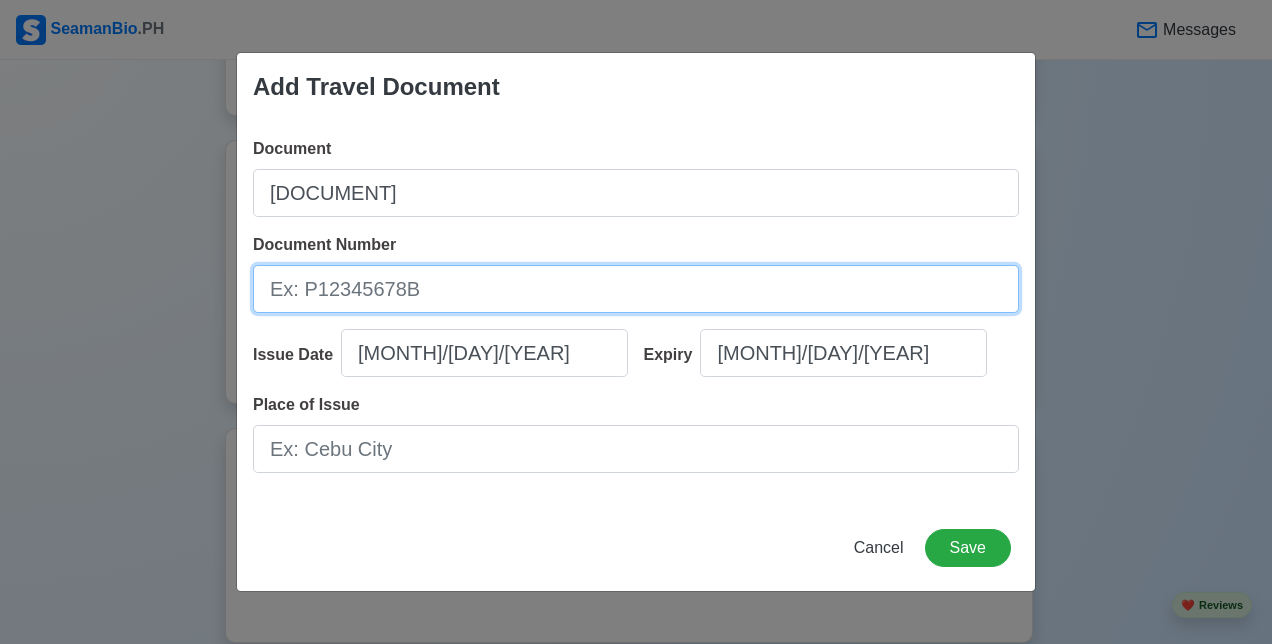 click on "Document Number" at bounding box center [636, 289] 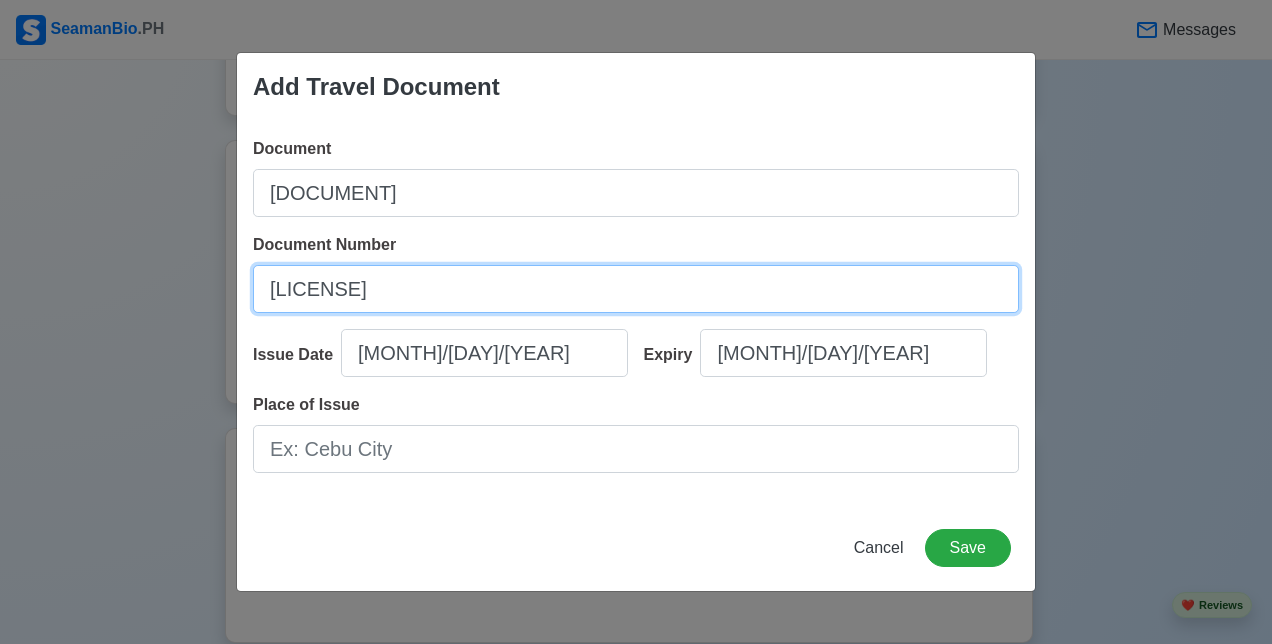 type on "[LICENSE]" 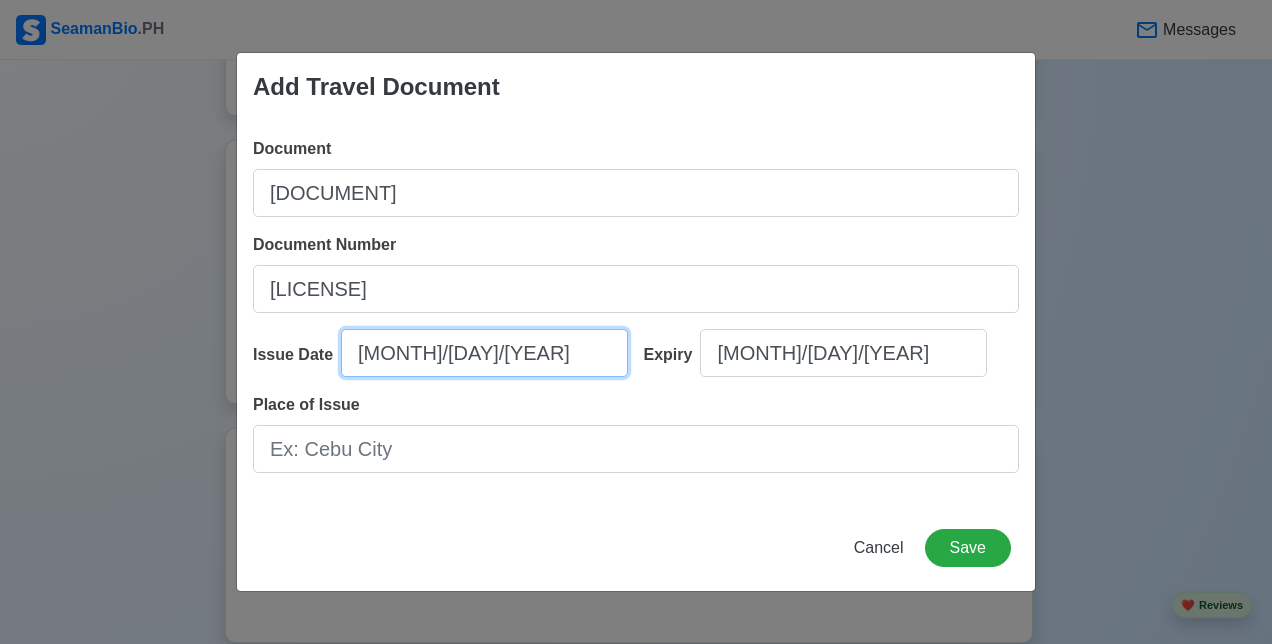 select on "****" 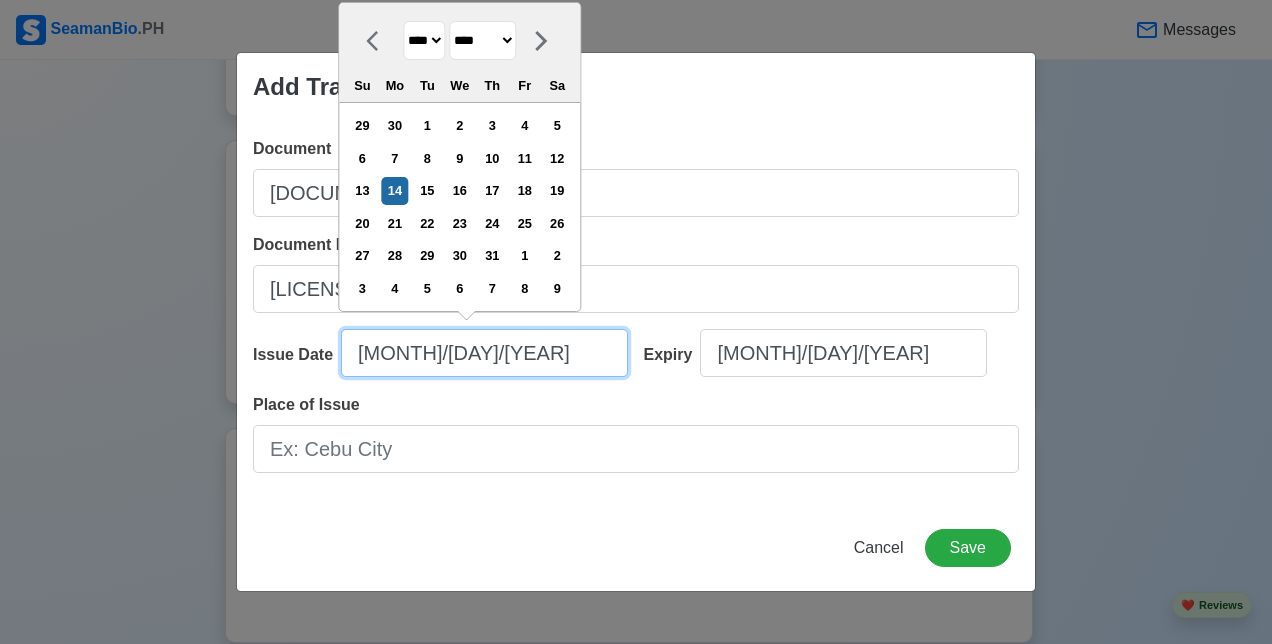 click on "[MONTH]/[DAY]/[YEAR]" at bounding box center (484, 353) 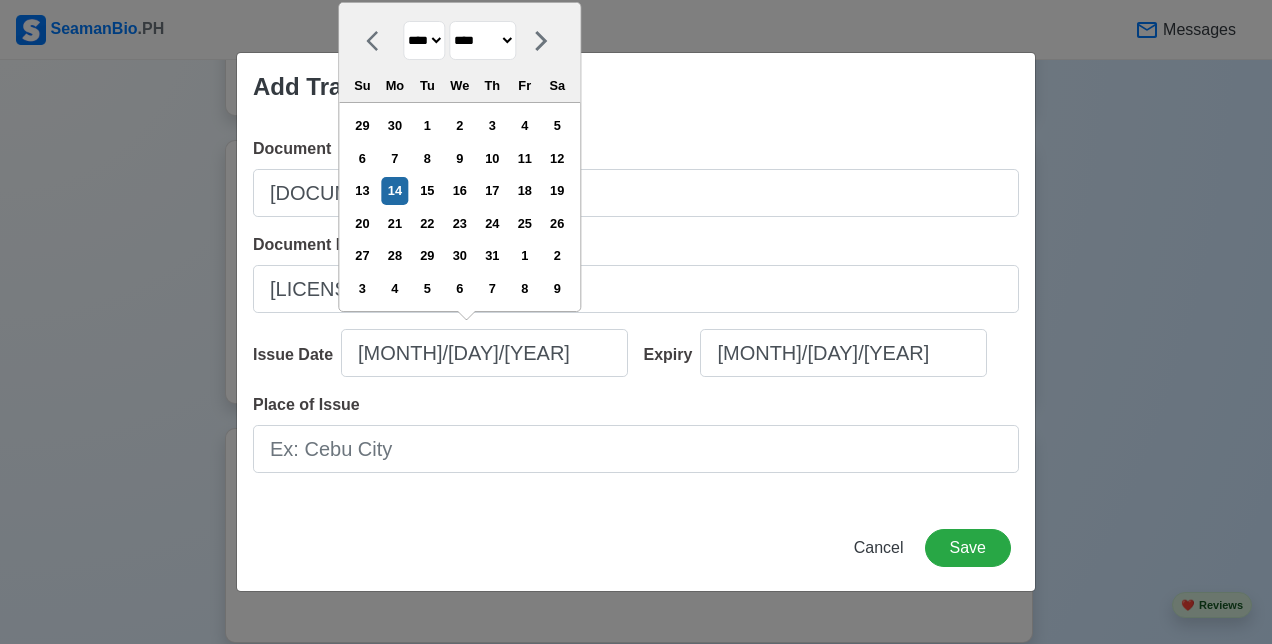 click on "******* ******** ***** ***** *** **** **** ****** ********* ******* ******** ********" at bounding box center [482, 40] 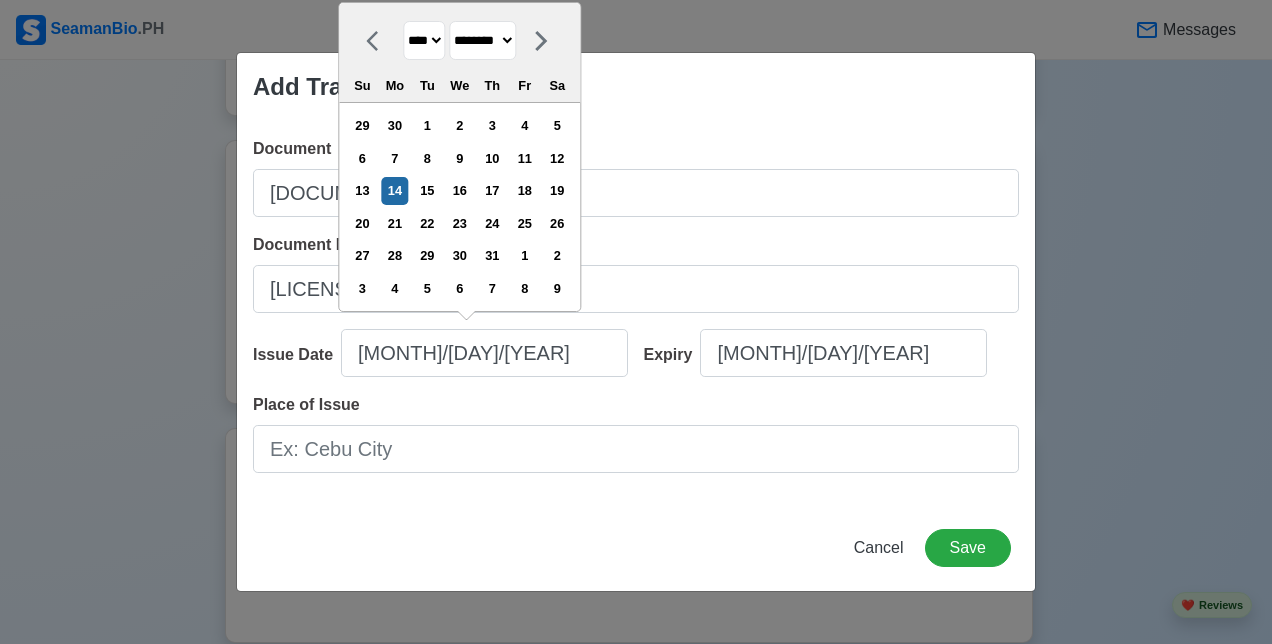 click on "******* ******** ***** ***** *** **** **** ****** ********* ******* ******** ********" at bounding box center [482, 40] 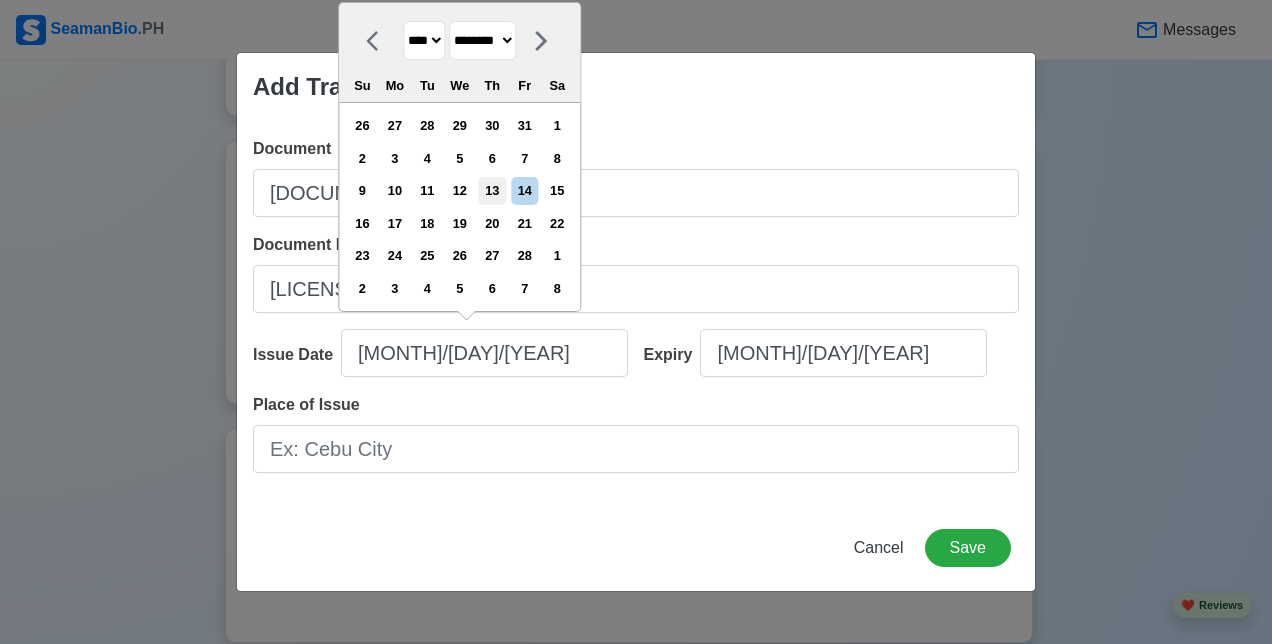 click on "13" at bounding box center [492, 190] 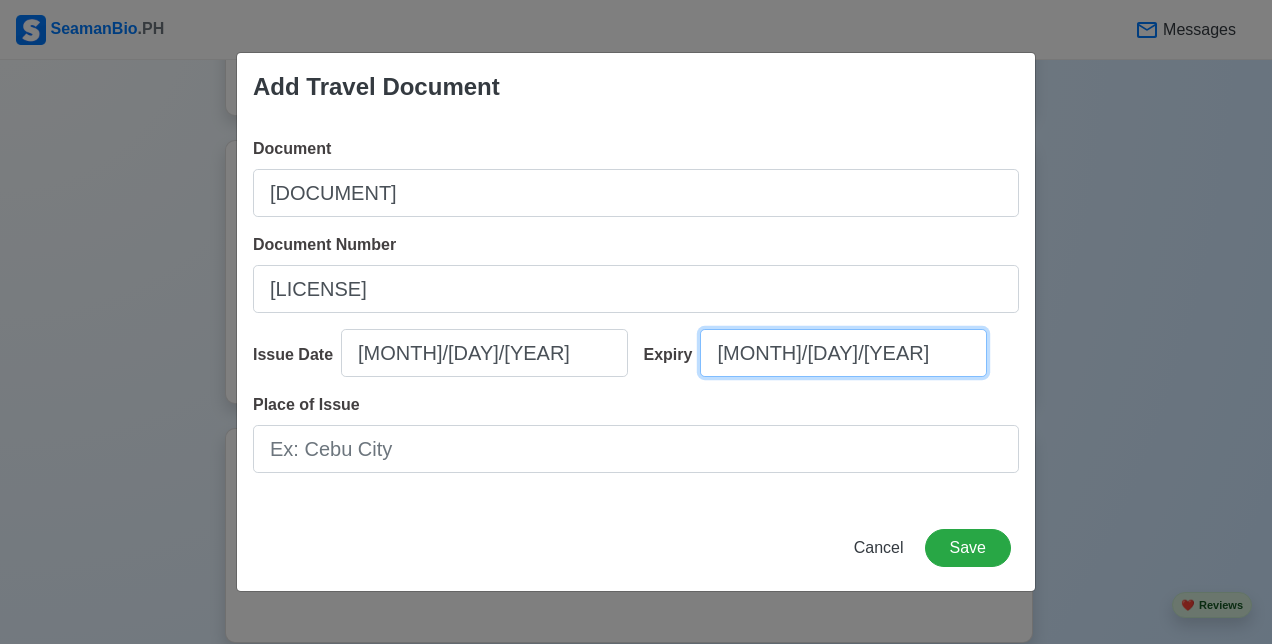 select on "****" 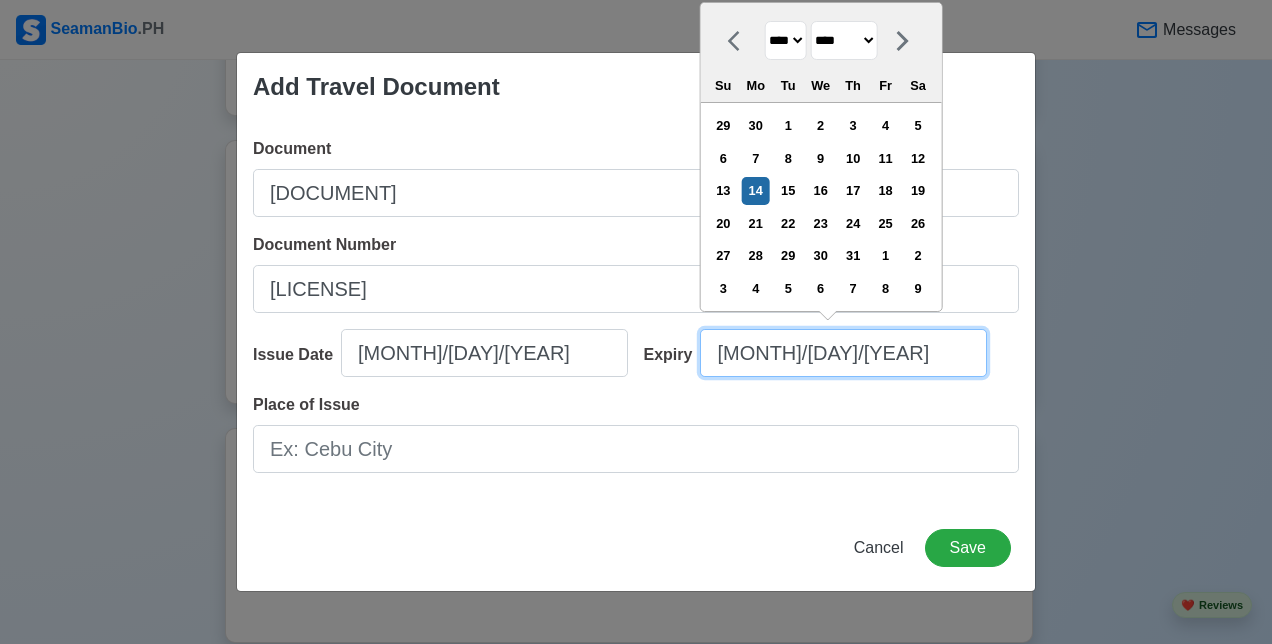 click on "[MONTH]/[DAY]/[YEAR]" at bounding box center (843, 353) 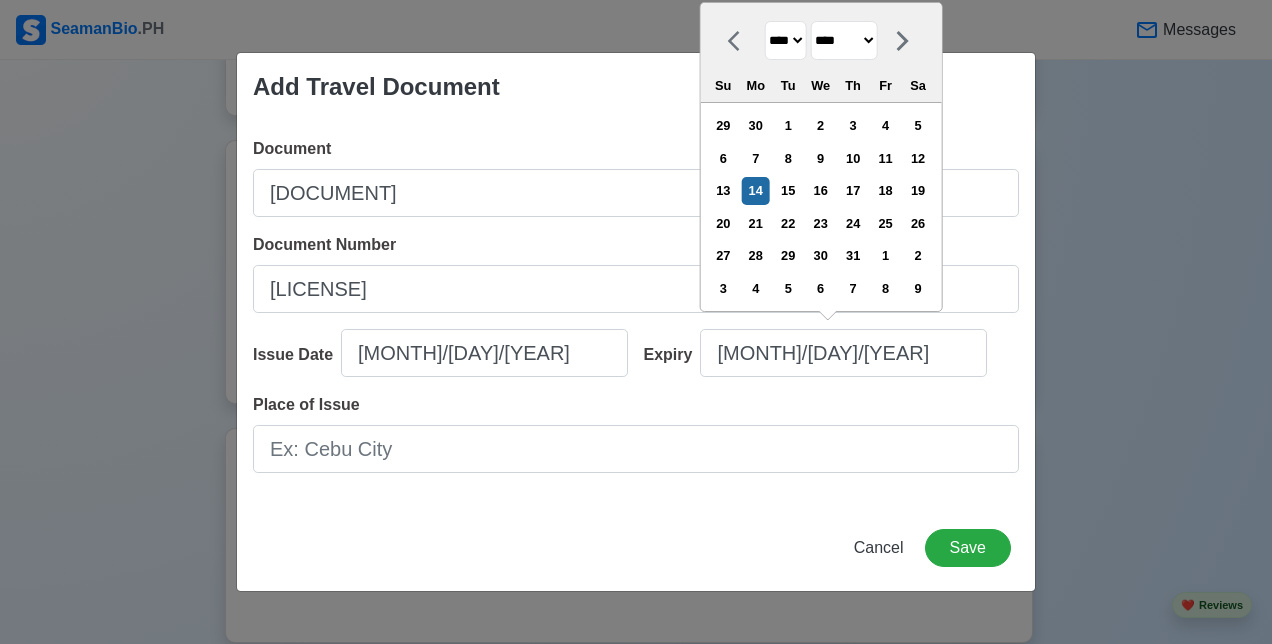 click on "******* ******** ***** ***** *** **** **** ****** ********* ******* ******** ********" at bounding box center (843, 40) 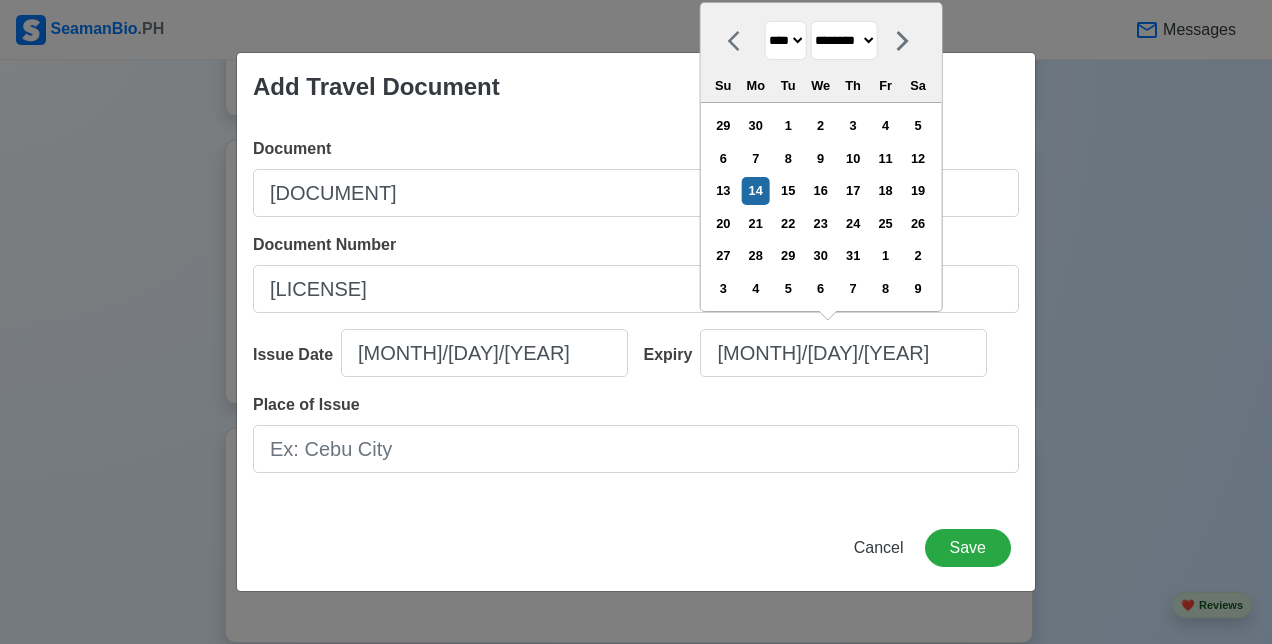 click on "******* ******** ***** ***** *** **** **** ****** ********* ******* ******** ********" at bounding box center (843, 40) 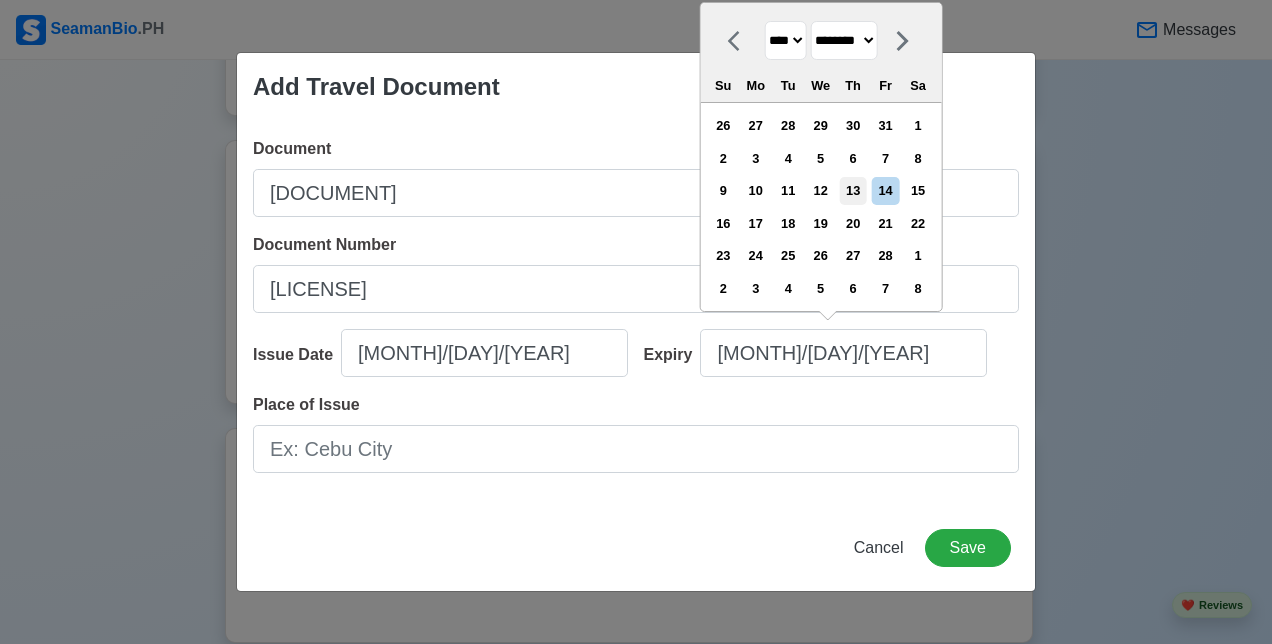 click on "13" at bounding box center (853, 190) 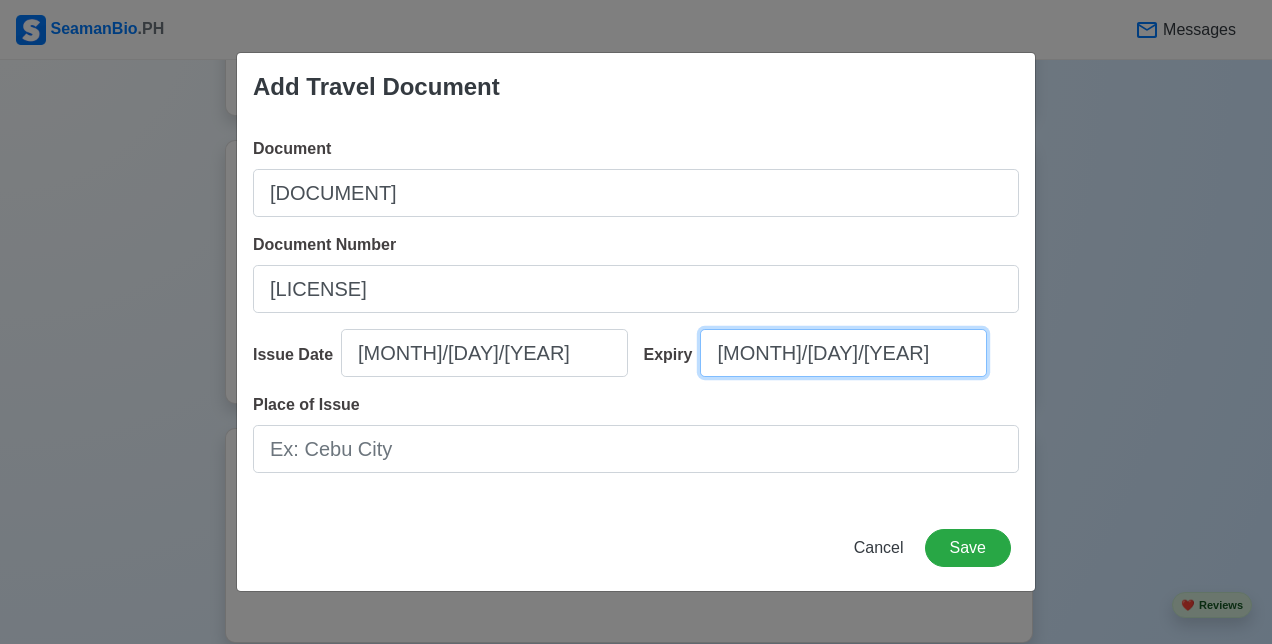 type on "[MONTH]/[DAY]/[YEAR]" 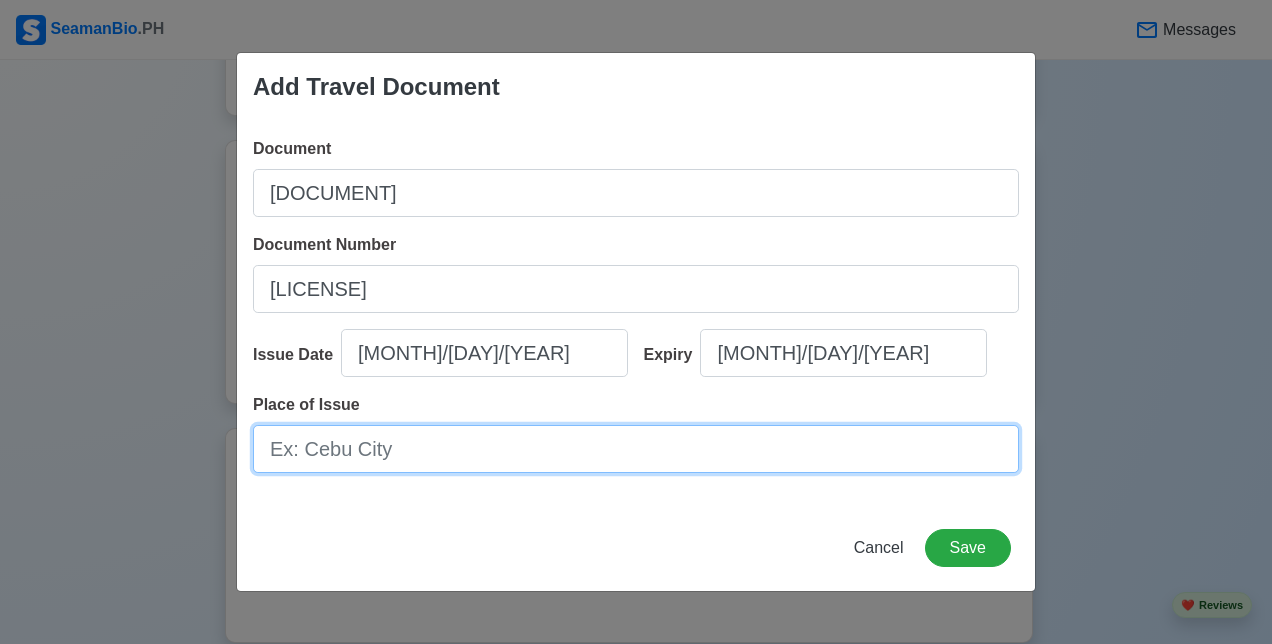 click on "Place of Issue" at bounding box center [636, 449] 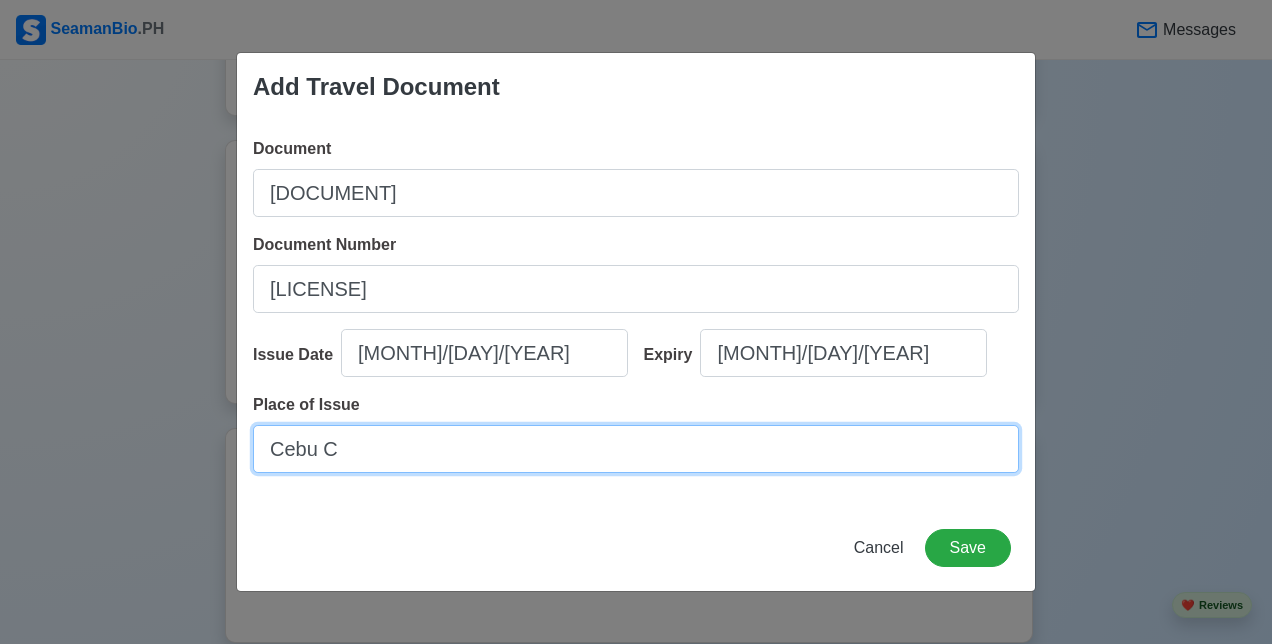 click on "Cebu C" at bounding box center (636, 449) 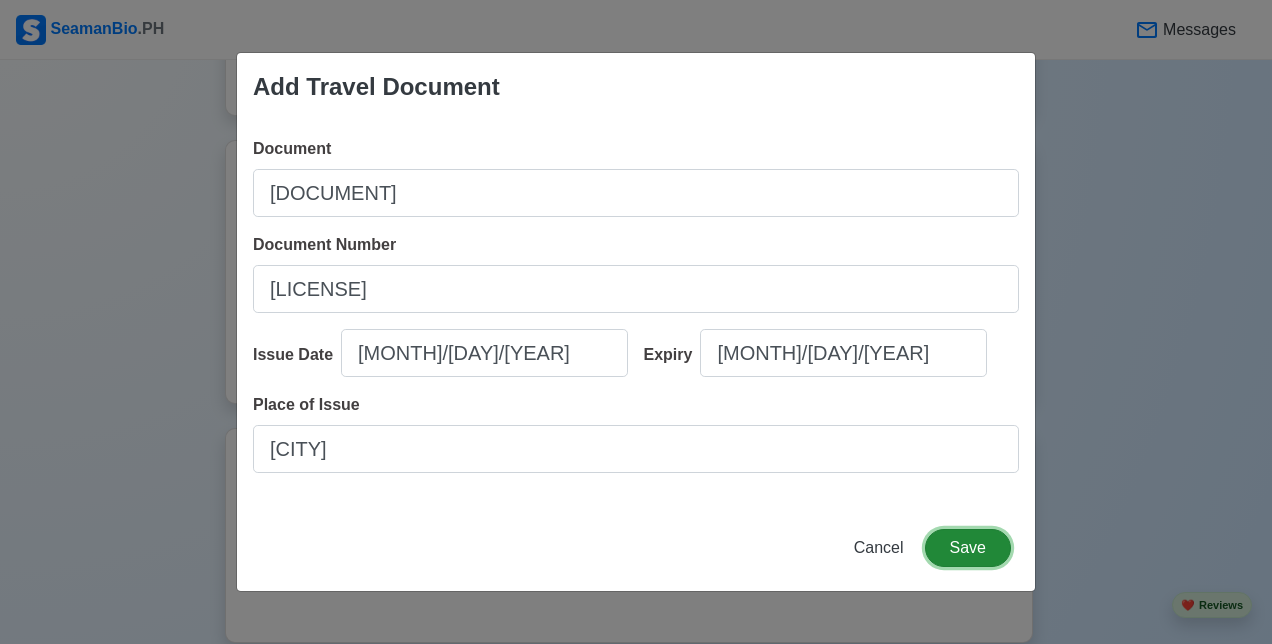 click on "Save" at bounding box center (968, 548) 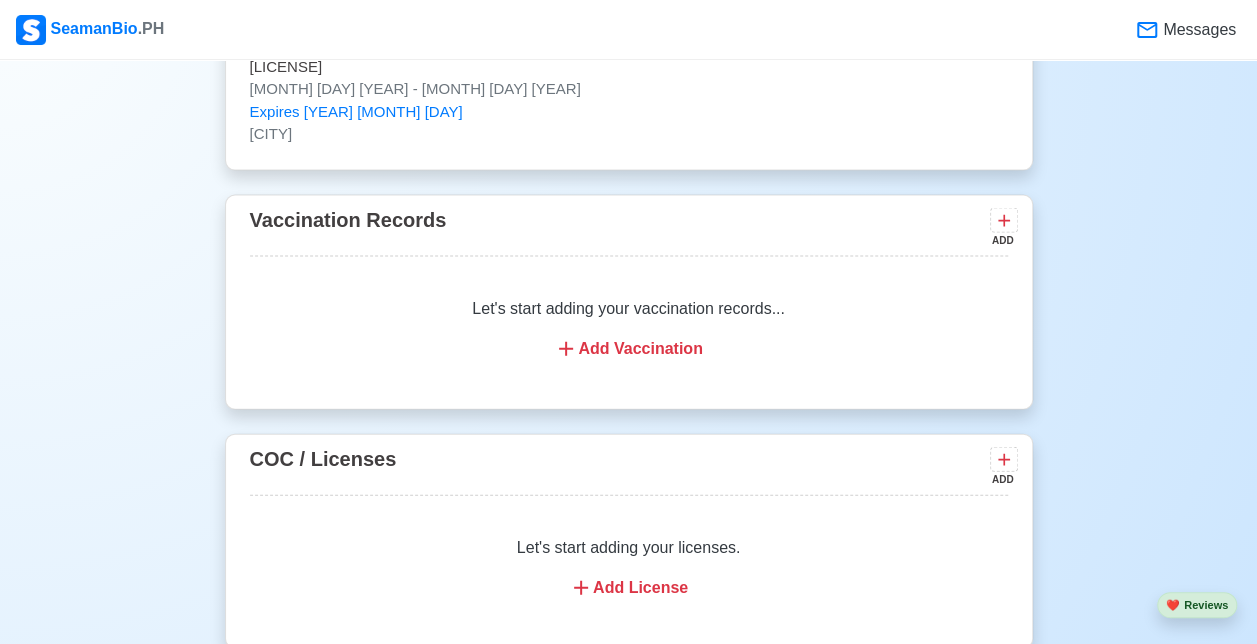 scroll, scrollTop: 2100, scrollLeft: 0, axis: vertical 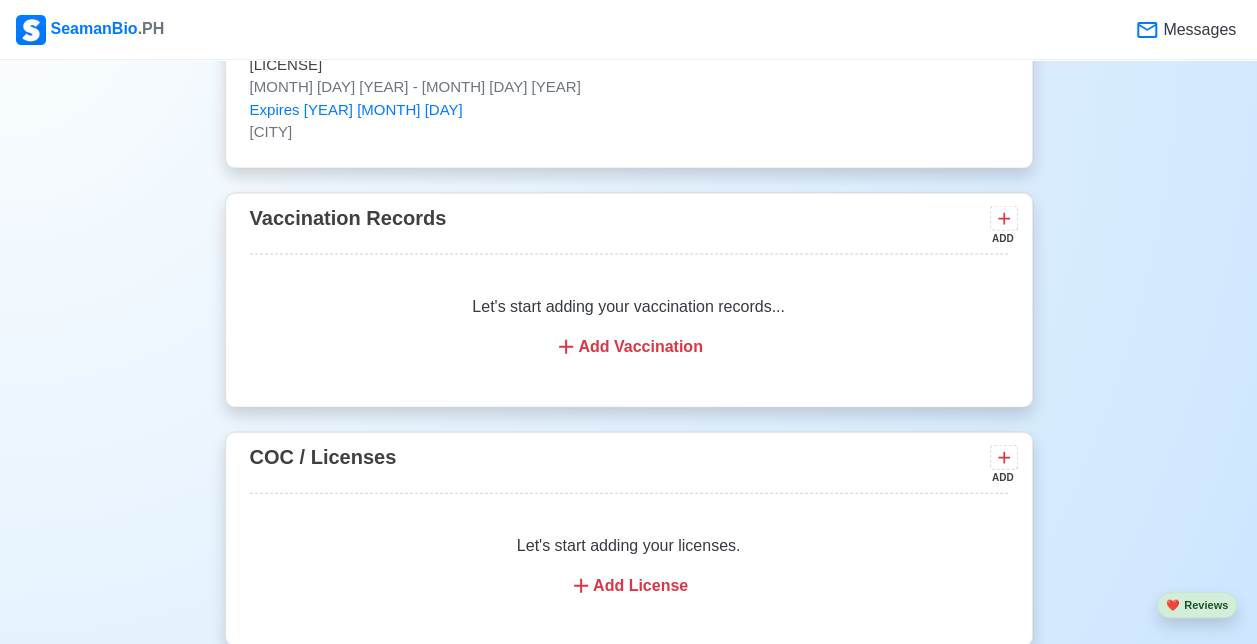 click on "Add Vaccination" at bounding box center (629, 347) 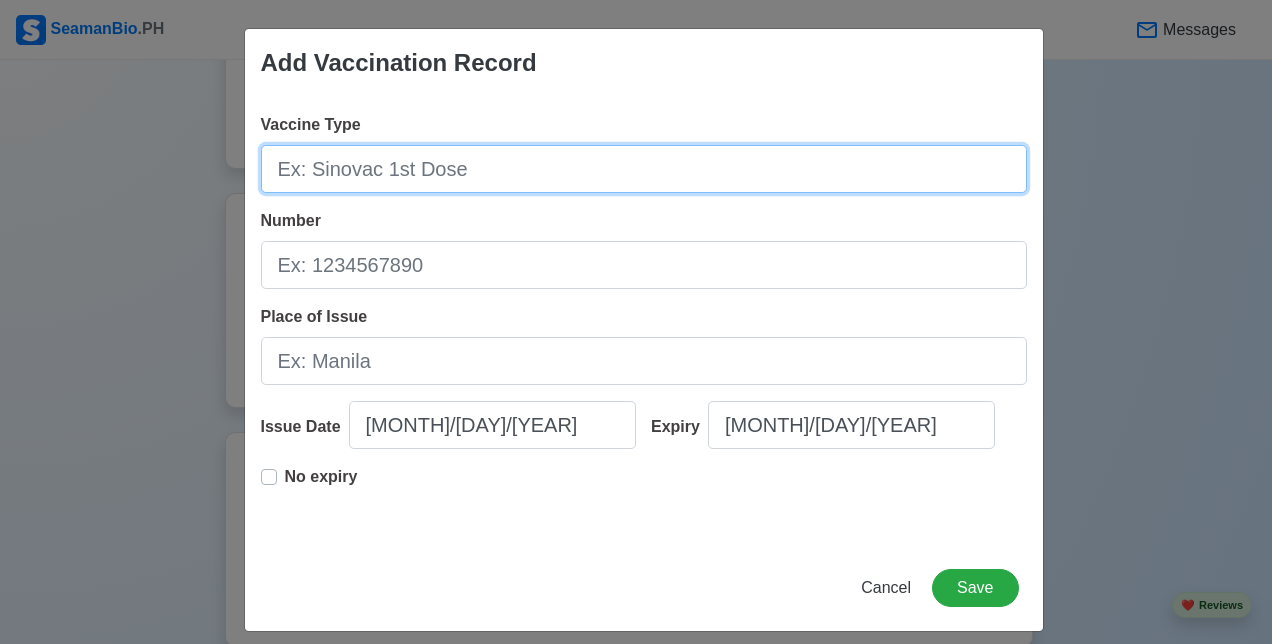 click on "Vaccine Type" at bounding box center (644, 169) 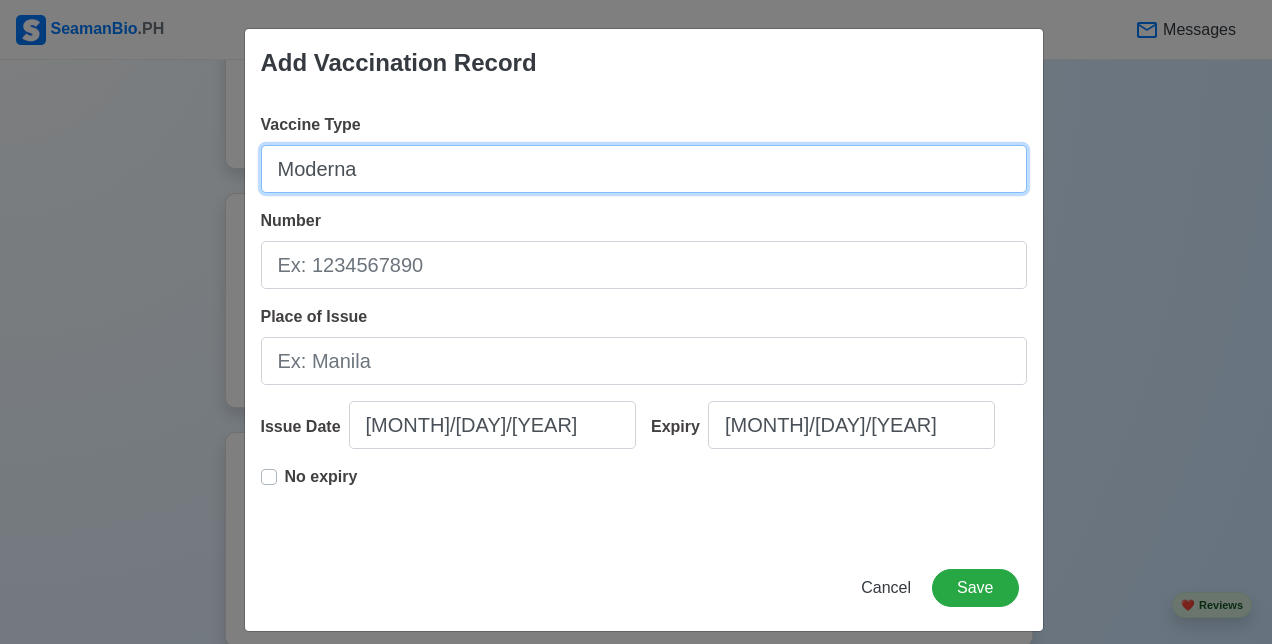 type on "Moderna" 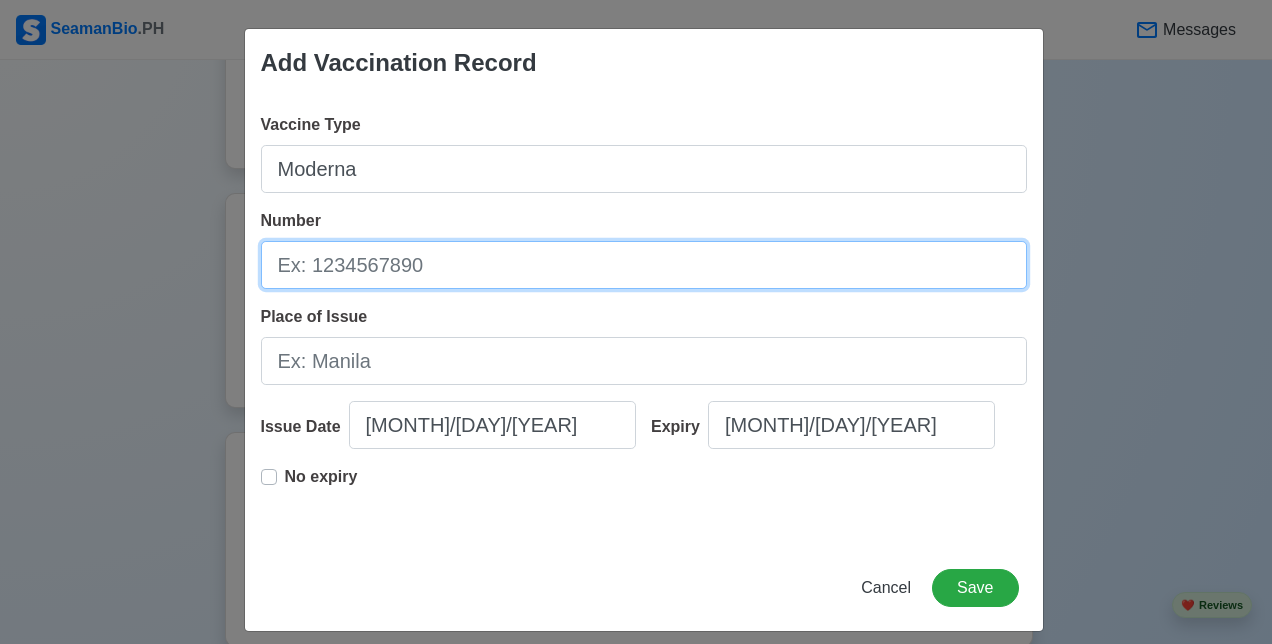 click on "Number" at bounding box center [644, 265] 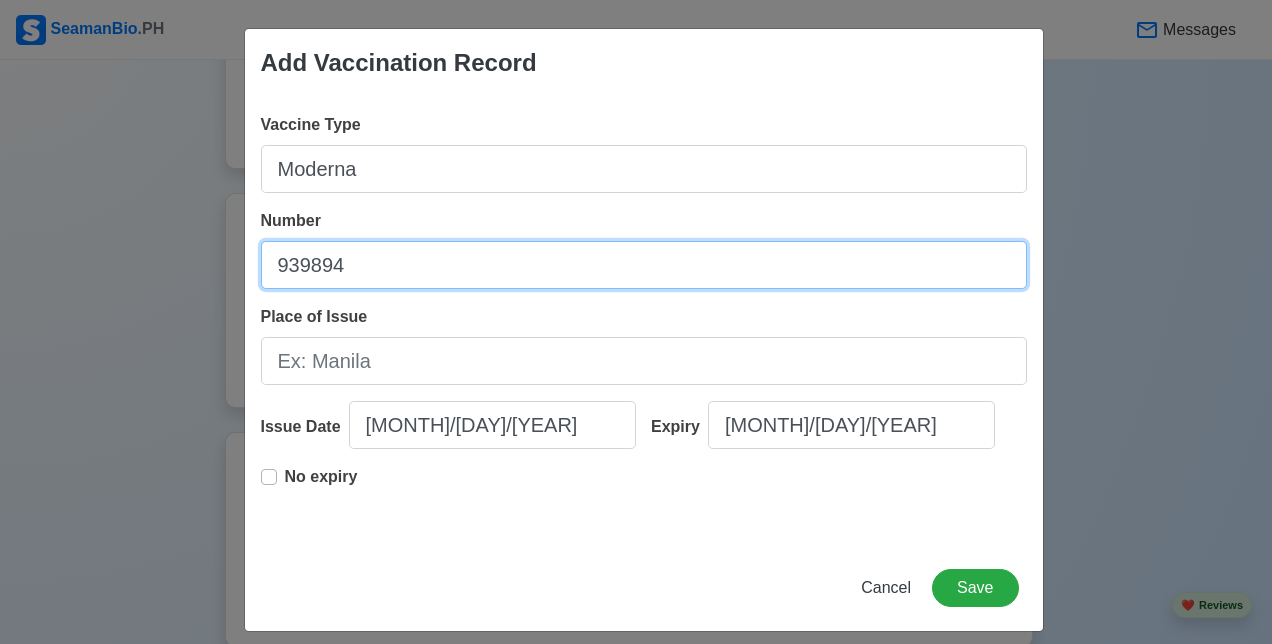 type on "939894" 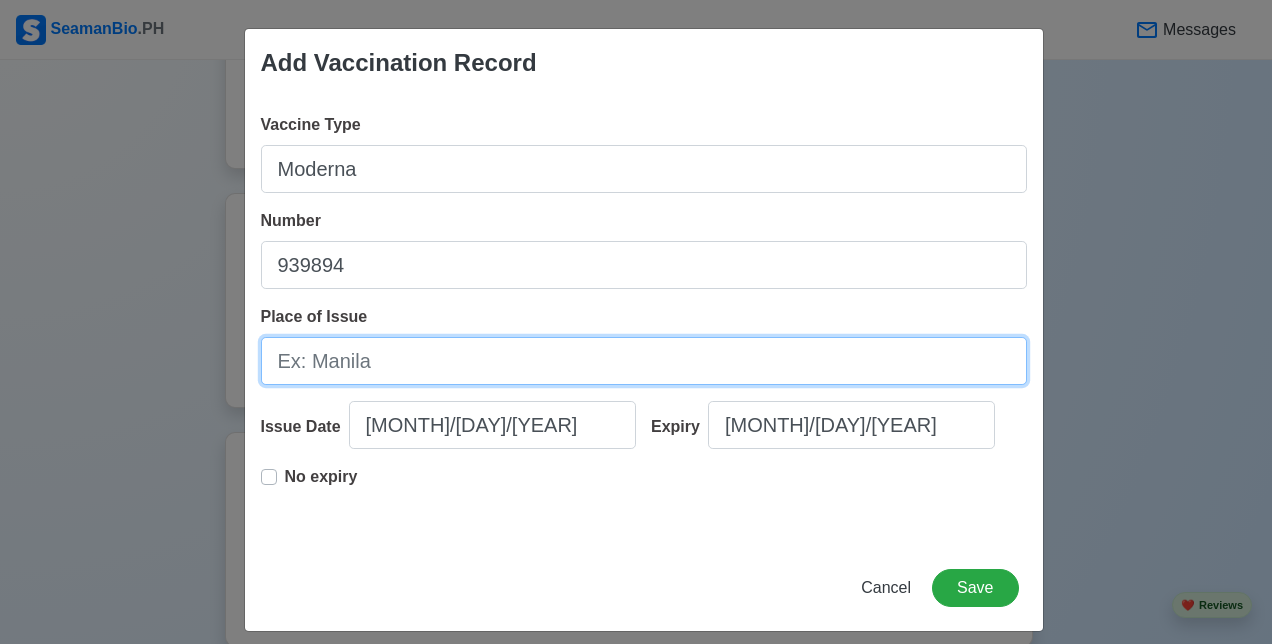 click on "Place of Issue" at bounding box center (644, 361) 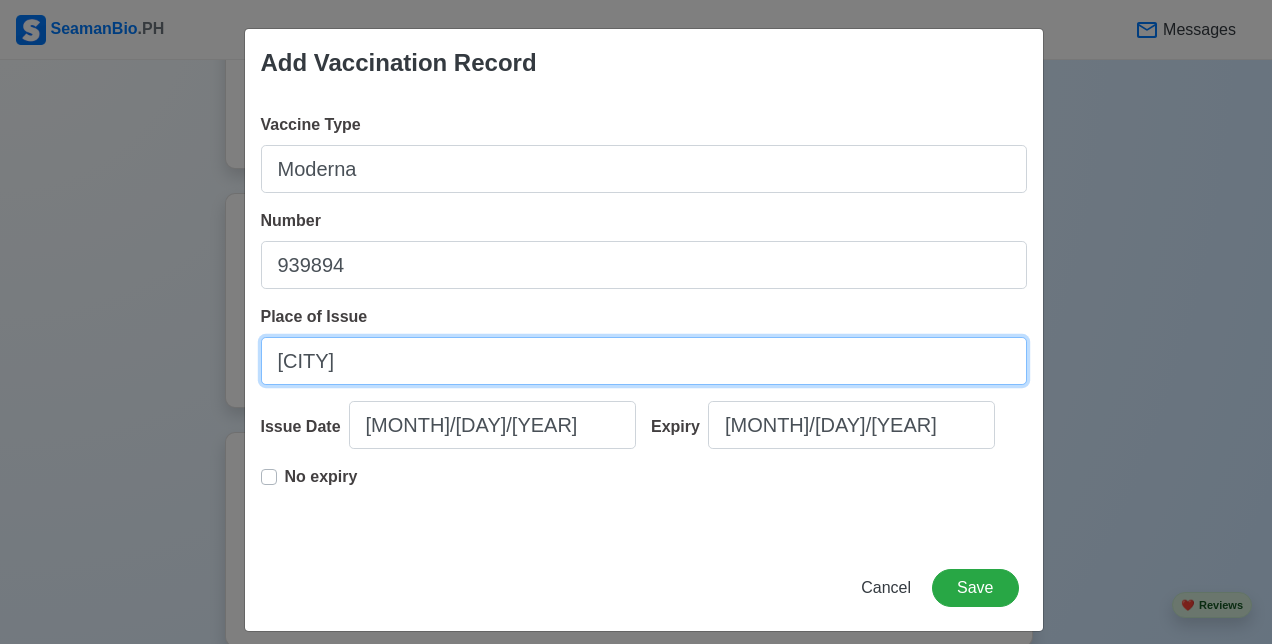 type on "[CITY]" 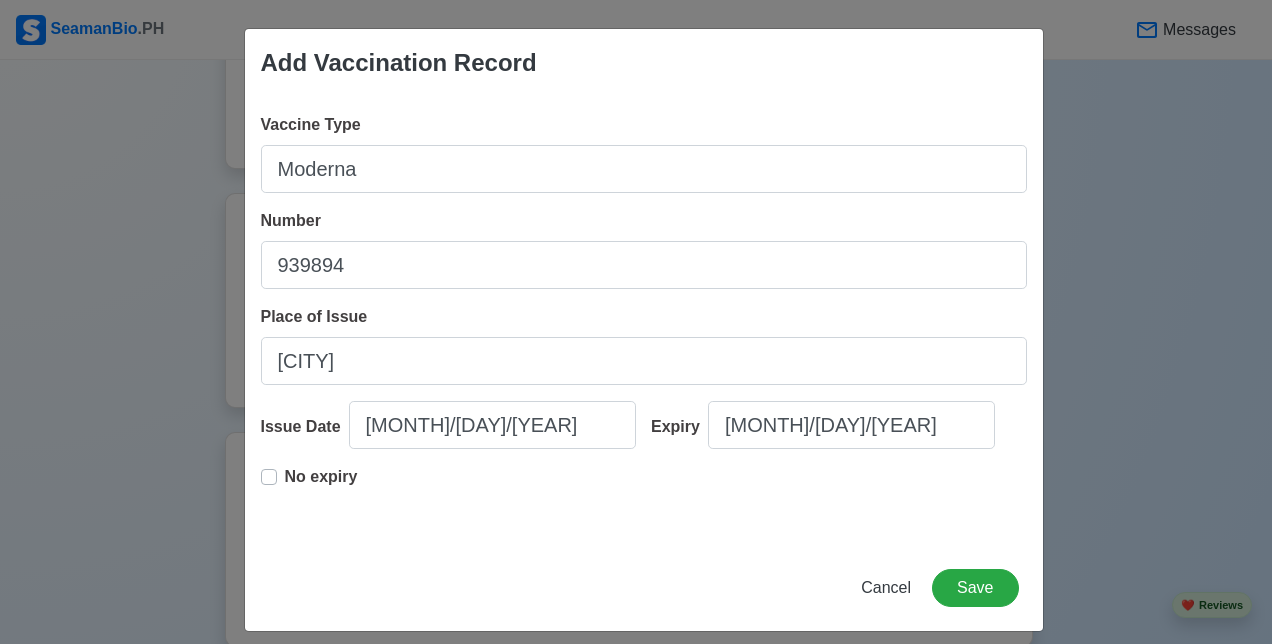 click on "No expiry" at bounding box center [321, 485] 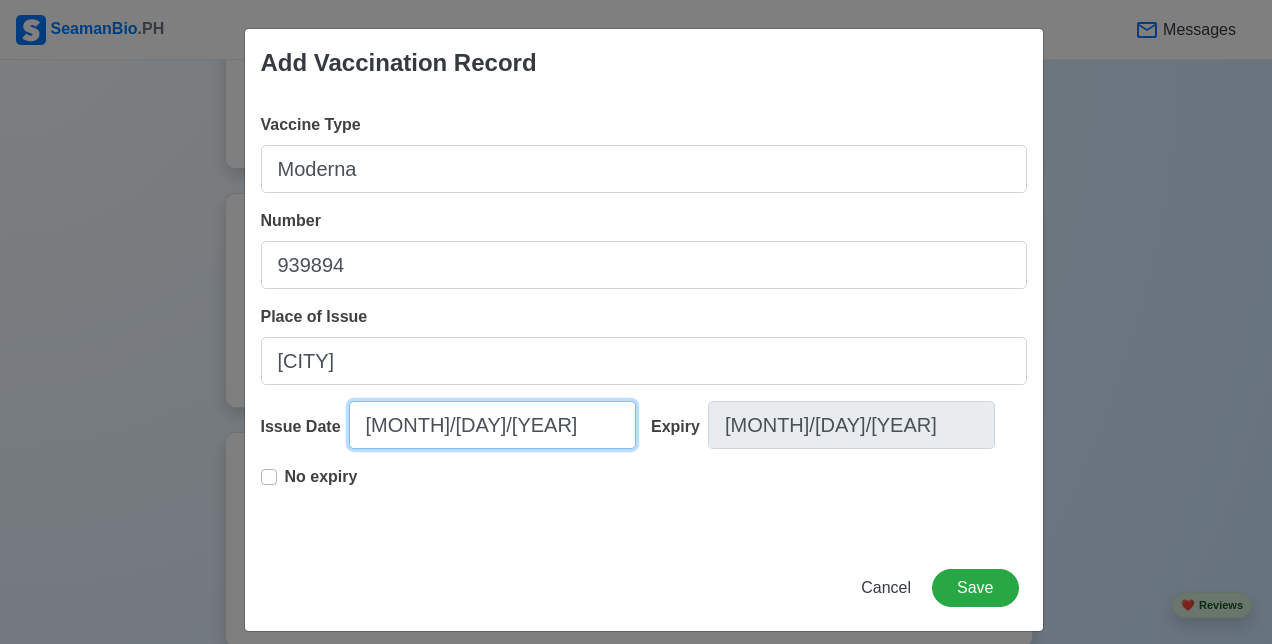 select on "****" 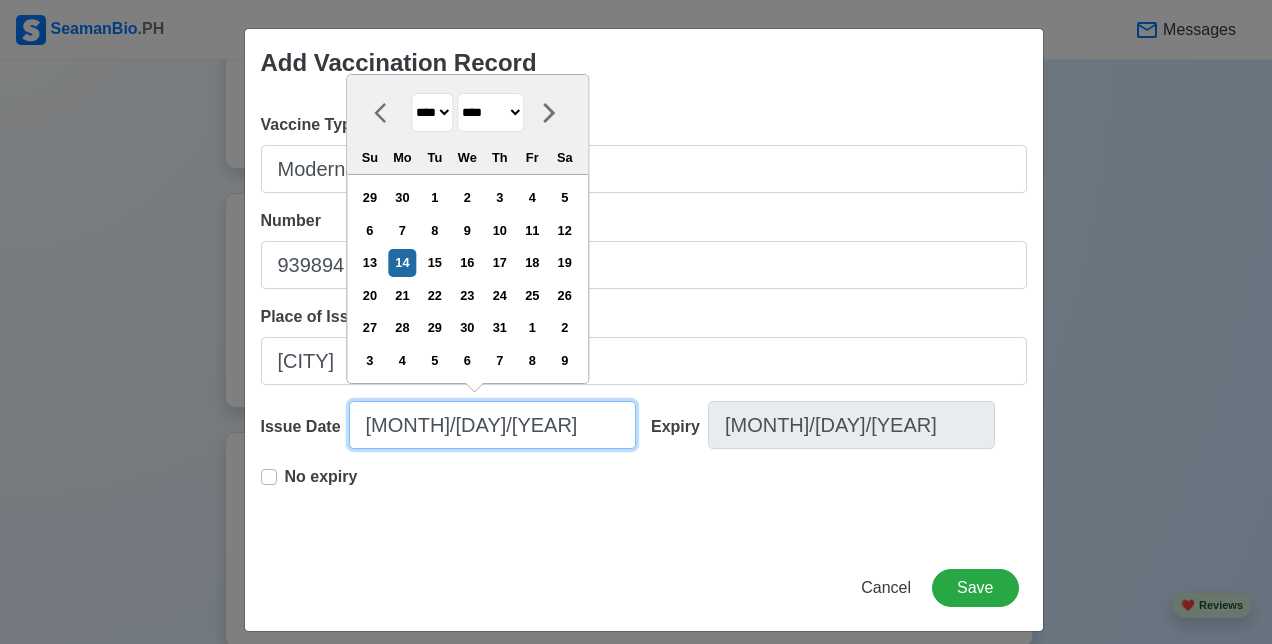 click on "[MONTH]/[DAY]/[YEAR]" at bounding box center [492, 425] 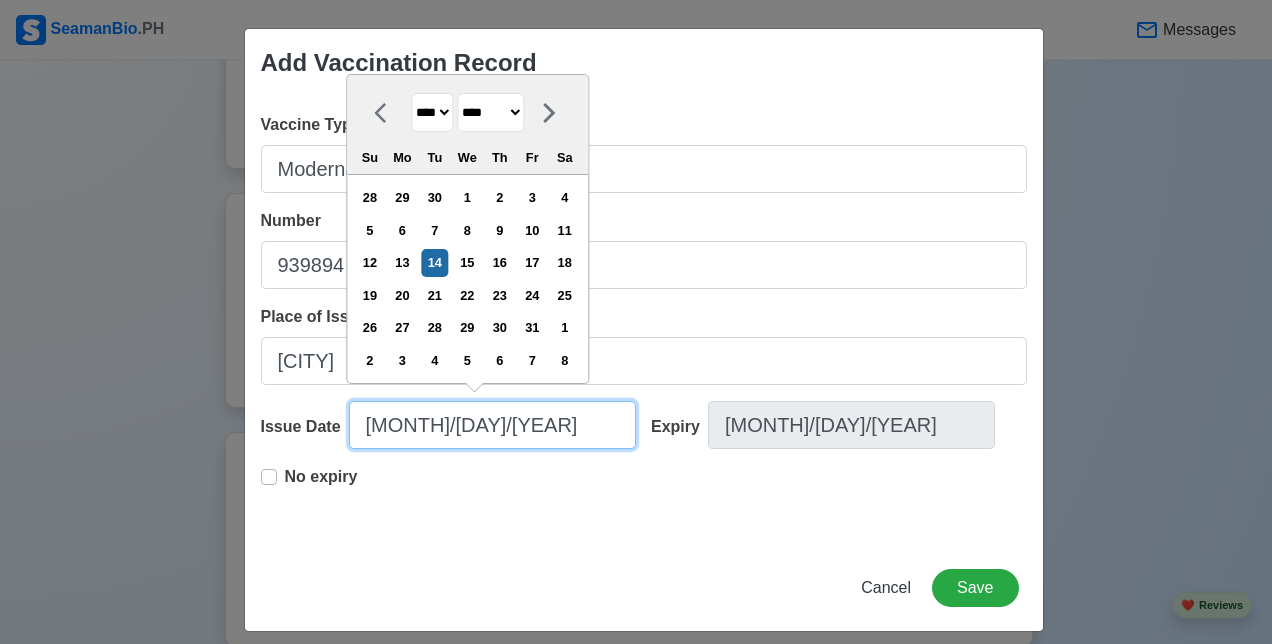 type on "[MONTH]/[DAY]/[YEAR]" 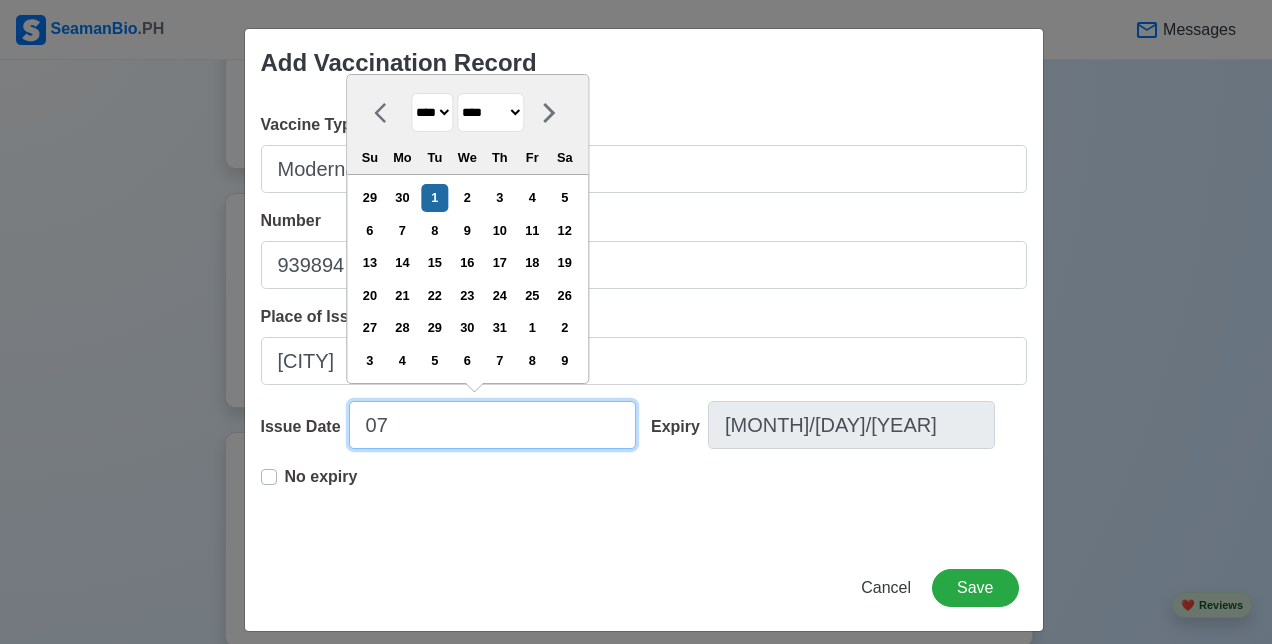 type on "0" 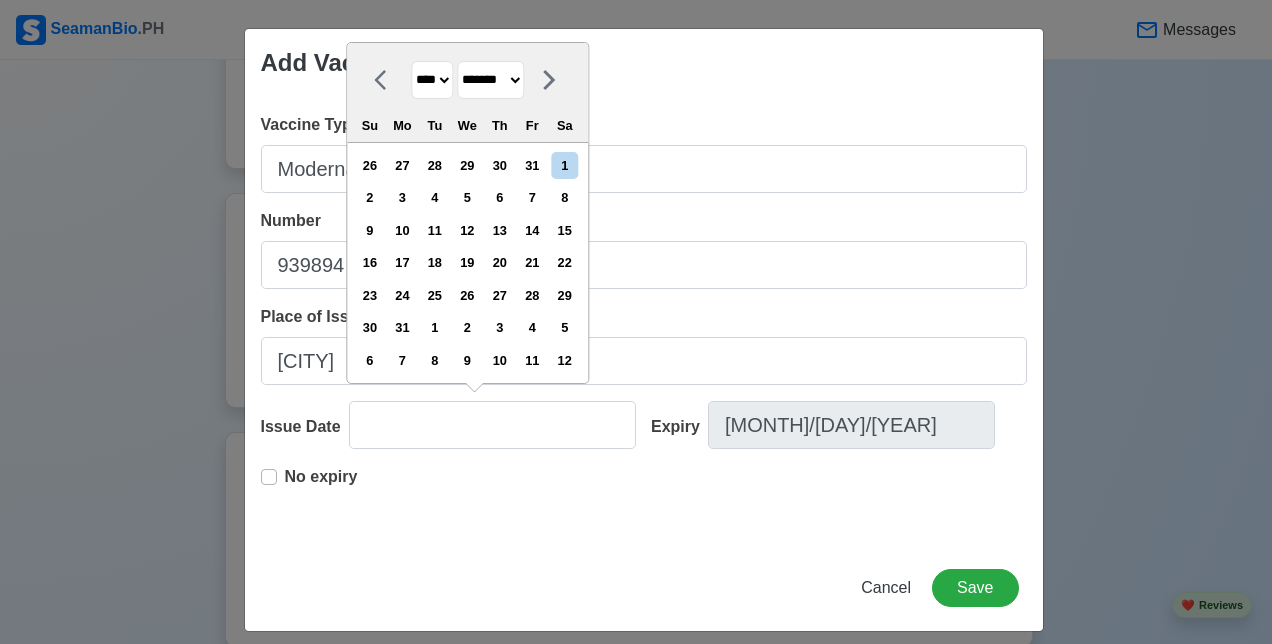 type on "[MONTH]/[DAY]/[YEAR]" 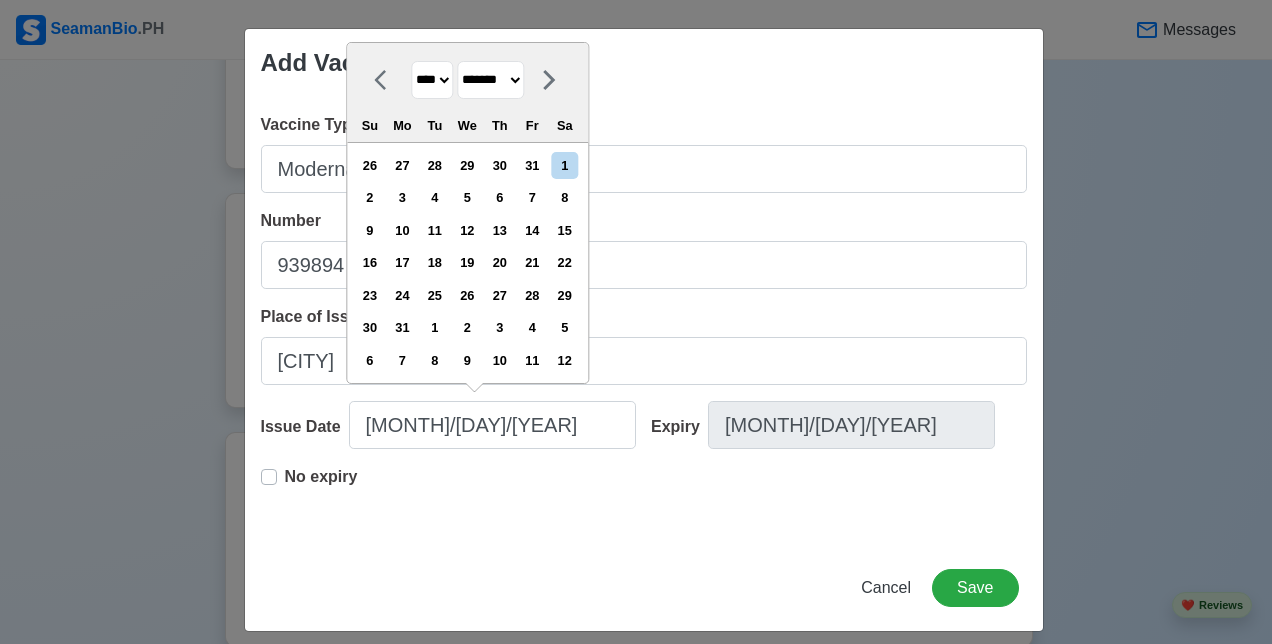 click on "No expiry" at bounding box center [644, 497] 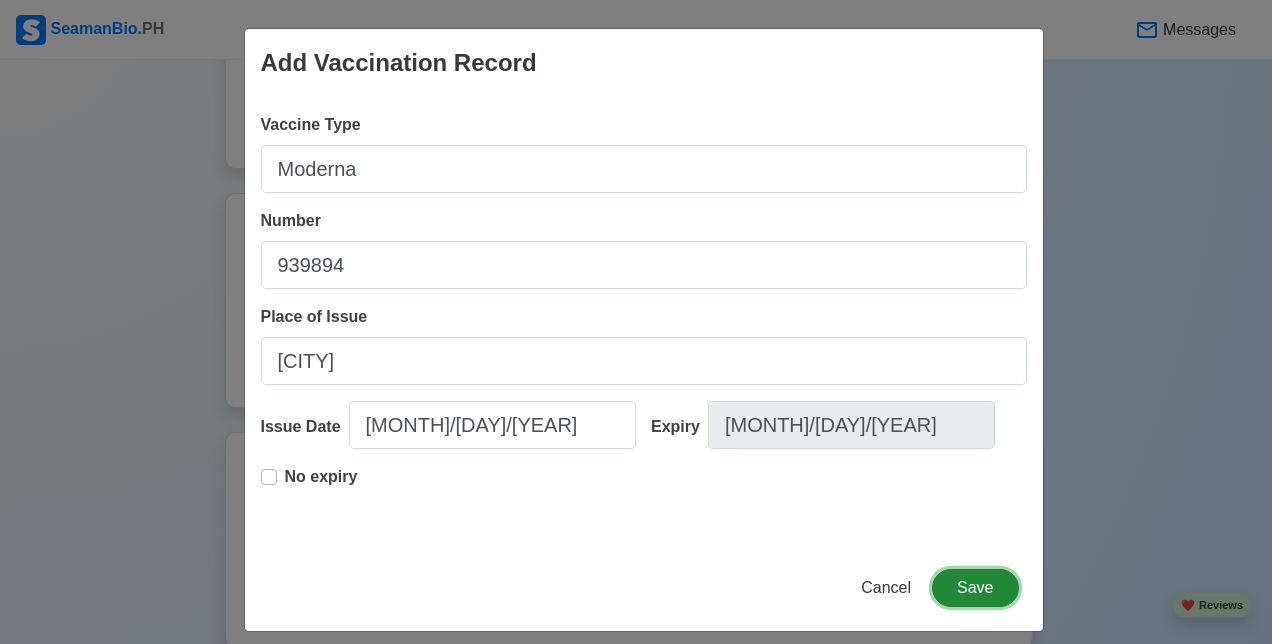 click on "Save" at bounding box center (975, 588) 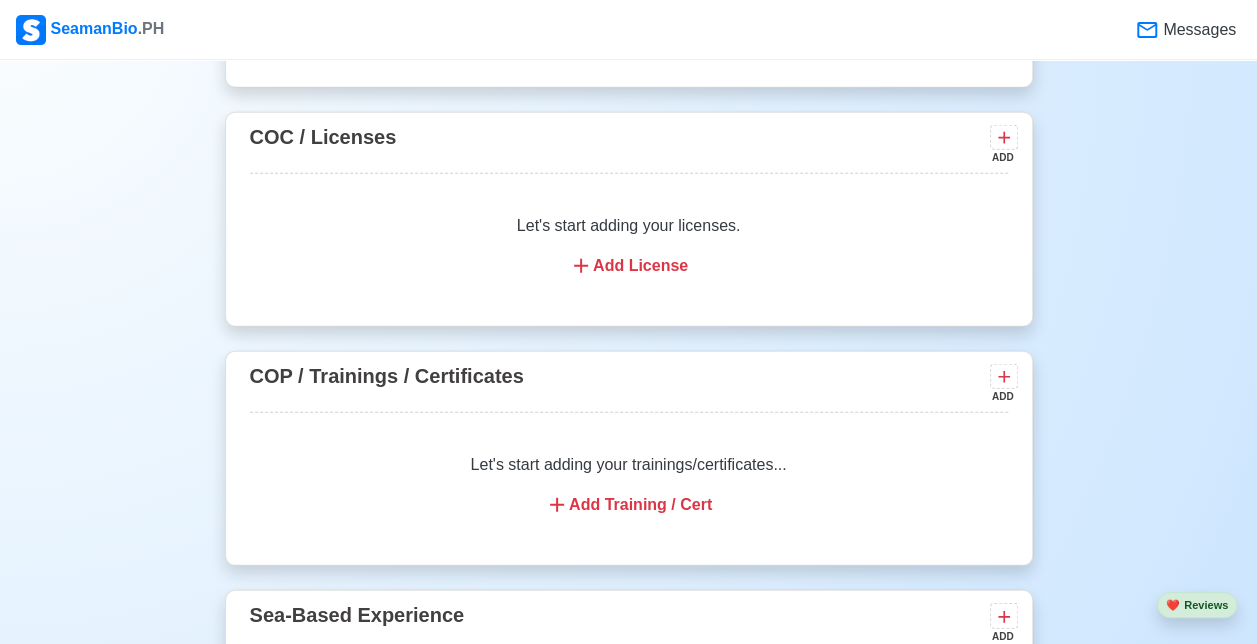 scroll, scrollTop: 2500, scrollLeft: 0, axis: vertical 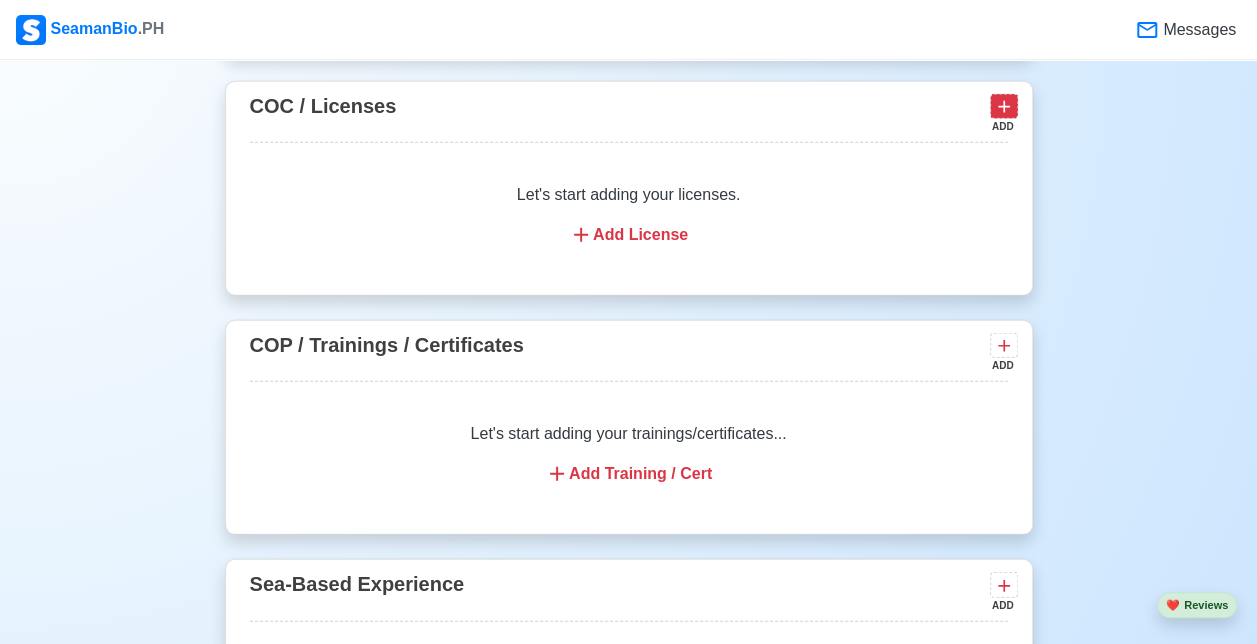 click 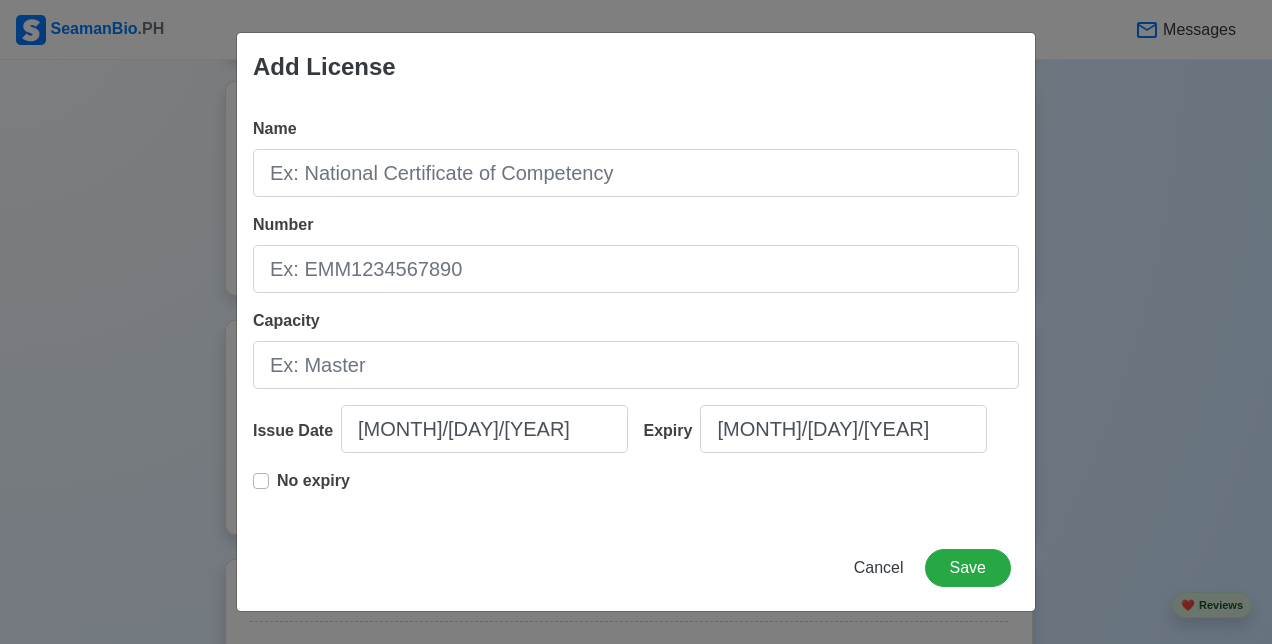 click on "Add License Name Number Capacity Issue Date [MONTH]/[DAY]/[YEAR] Expiry [MONTH]/[DAY]/[YEAR] No expiry Cancel Save" at bounding box center [636, 322] 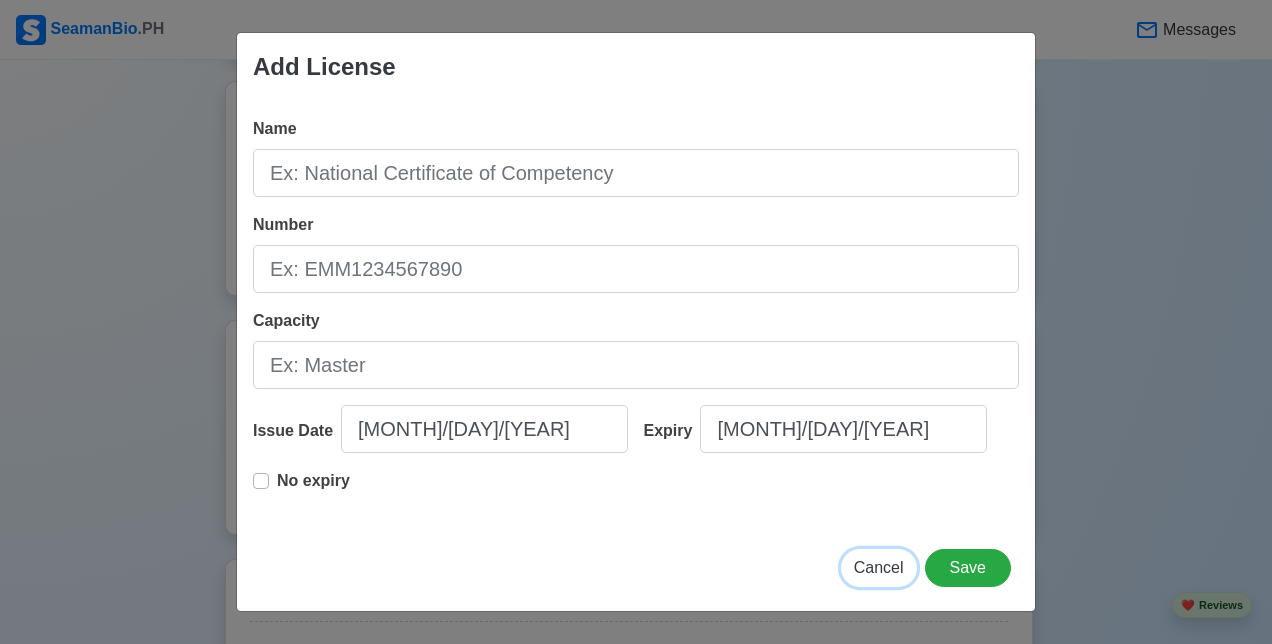 click on "Cancel" at bounding box center (879, 567) 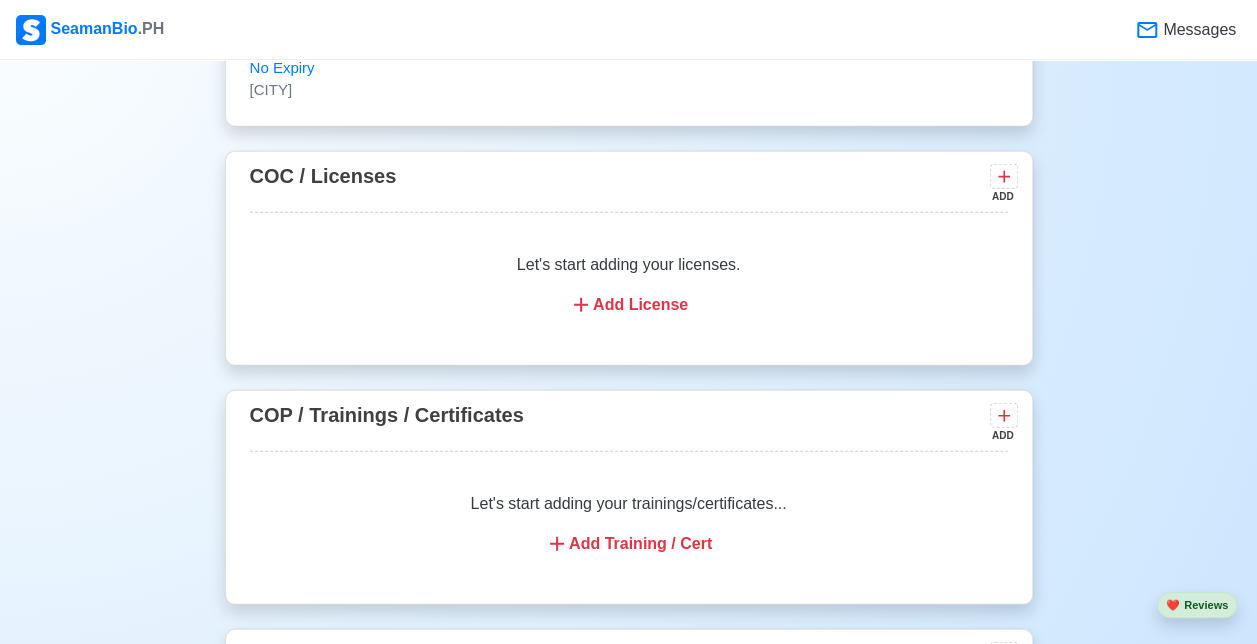 scroll, scrollTop: 2400, scrollLeft: 0, axis: vertical 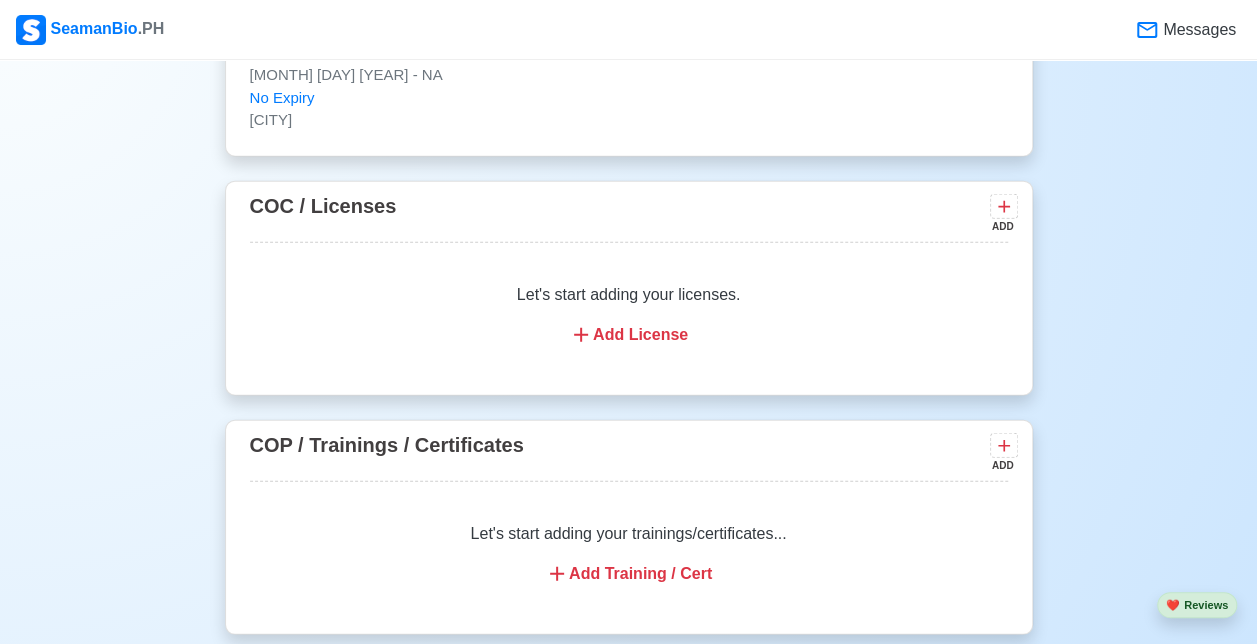 click on "Add License" at bounding box center [629, 335] 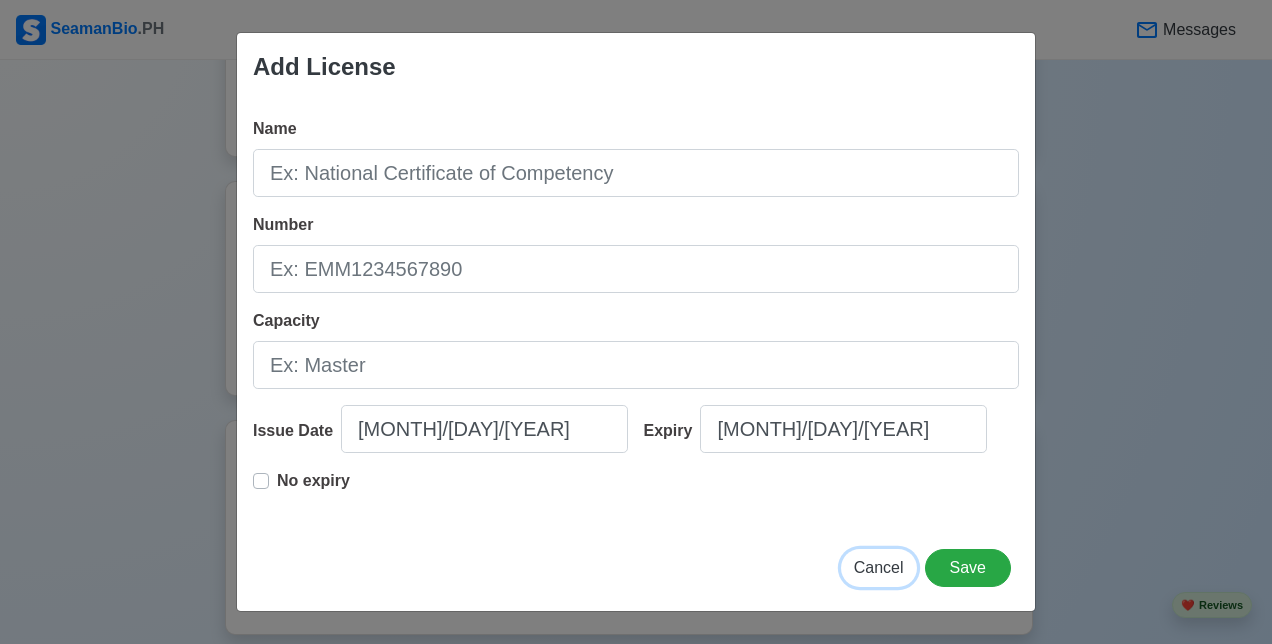 click on "Cancel" at bounding box center [879, 567] 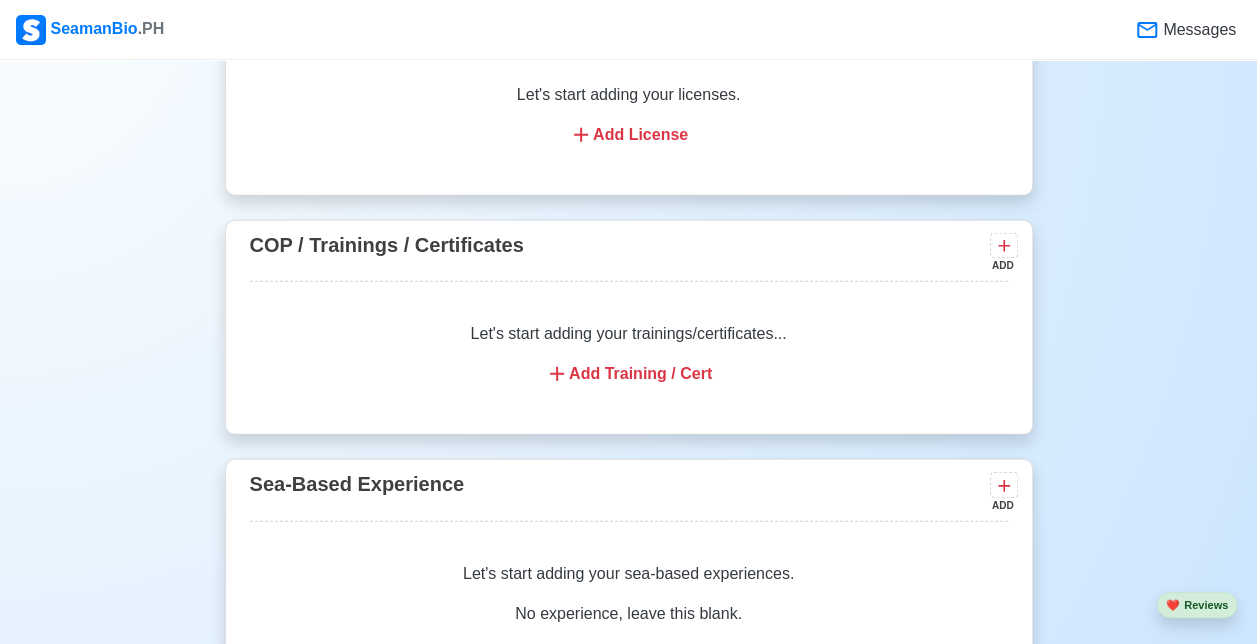 scroll, scrollTop: 2700, scrollLeft: 0, axis: vertical 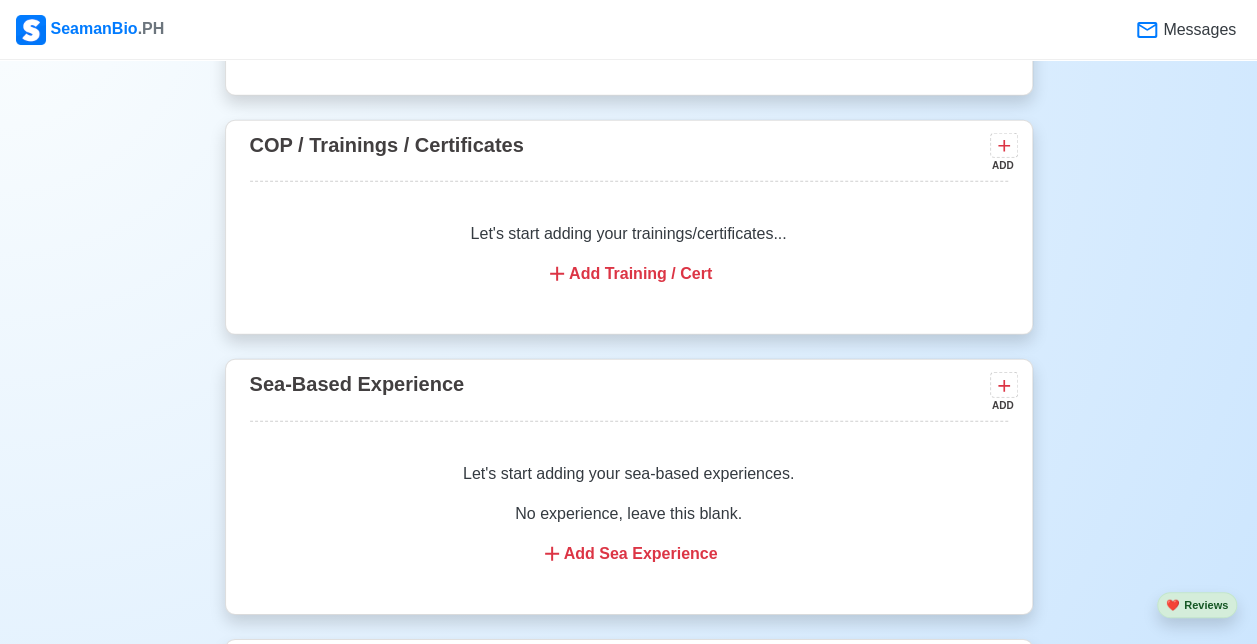 click on "Add Training / Cert" at bounding box center (629, 274) 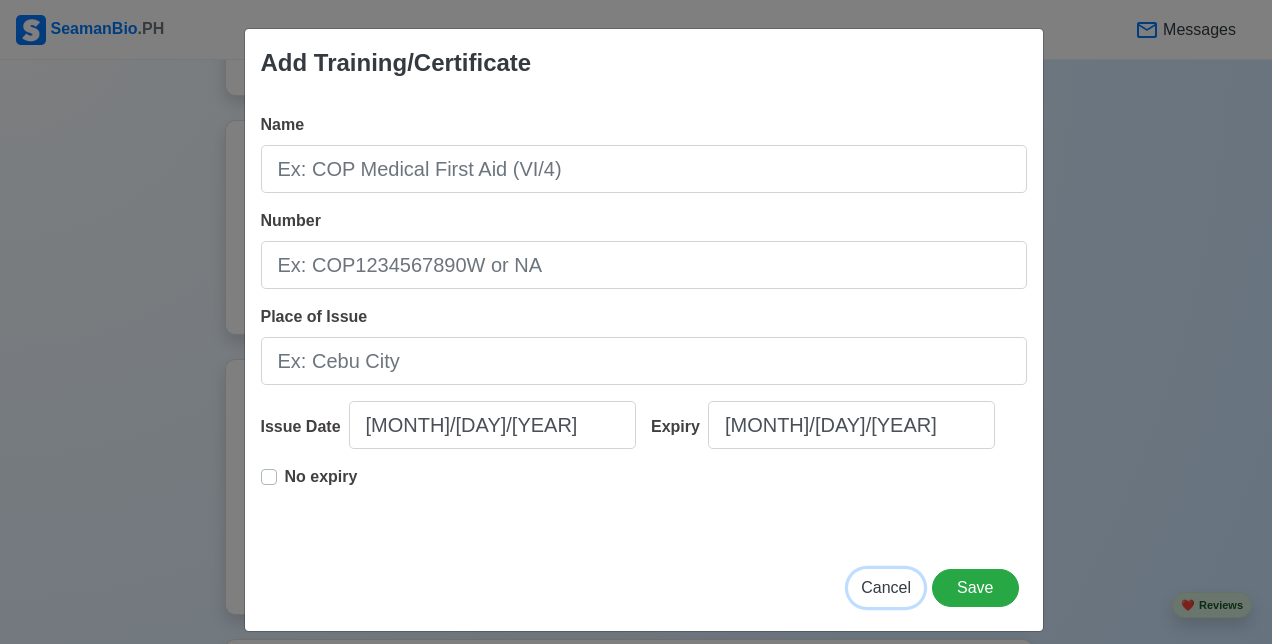 click on "Cancel" at bounding box center [886, 587] 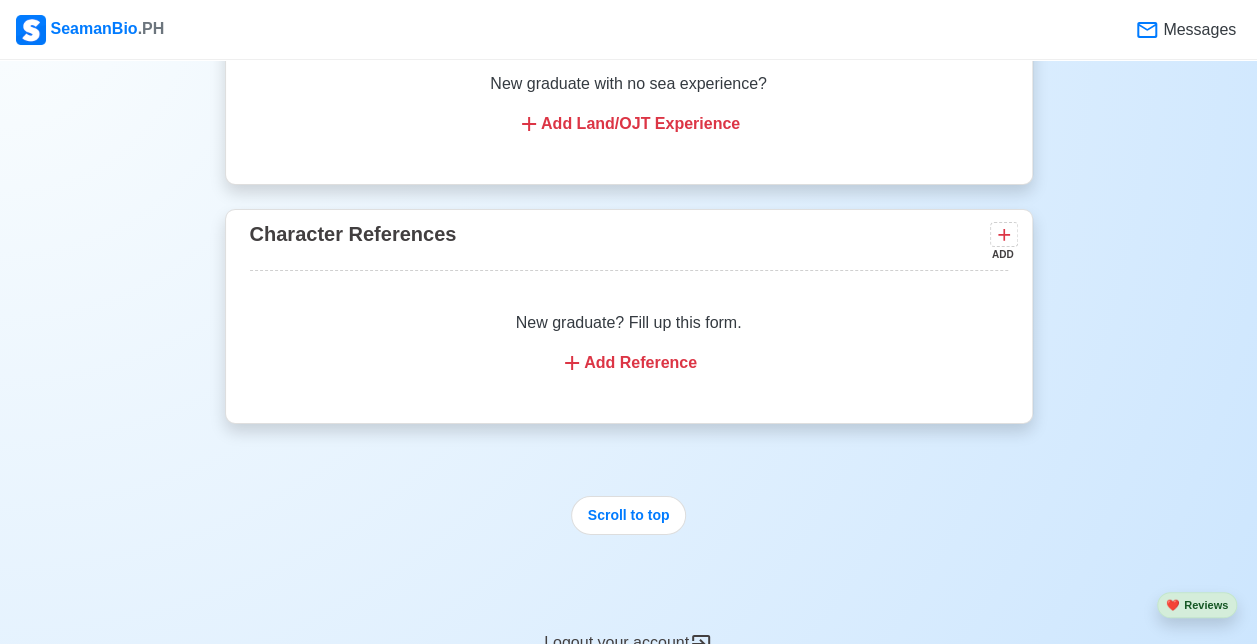 scroll, scrollTop: 3400, scrollLeft: 0, axis: vertical 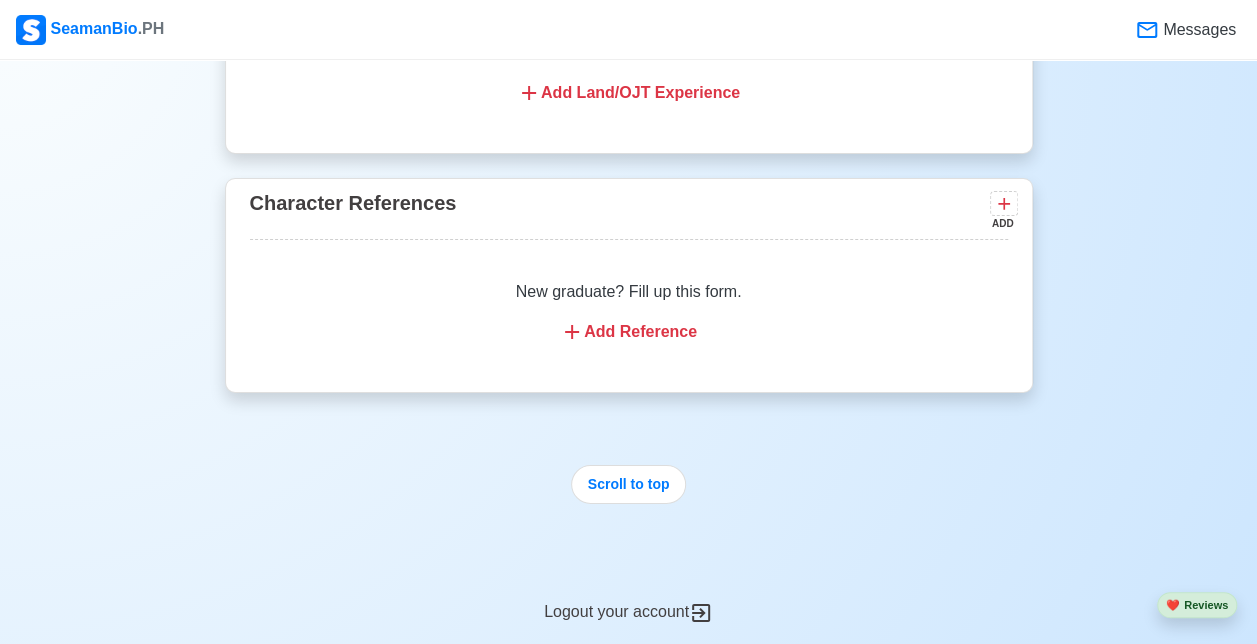 click on "Add Reference" at bounding box center (629, 332) 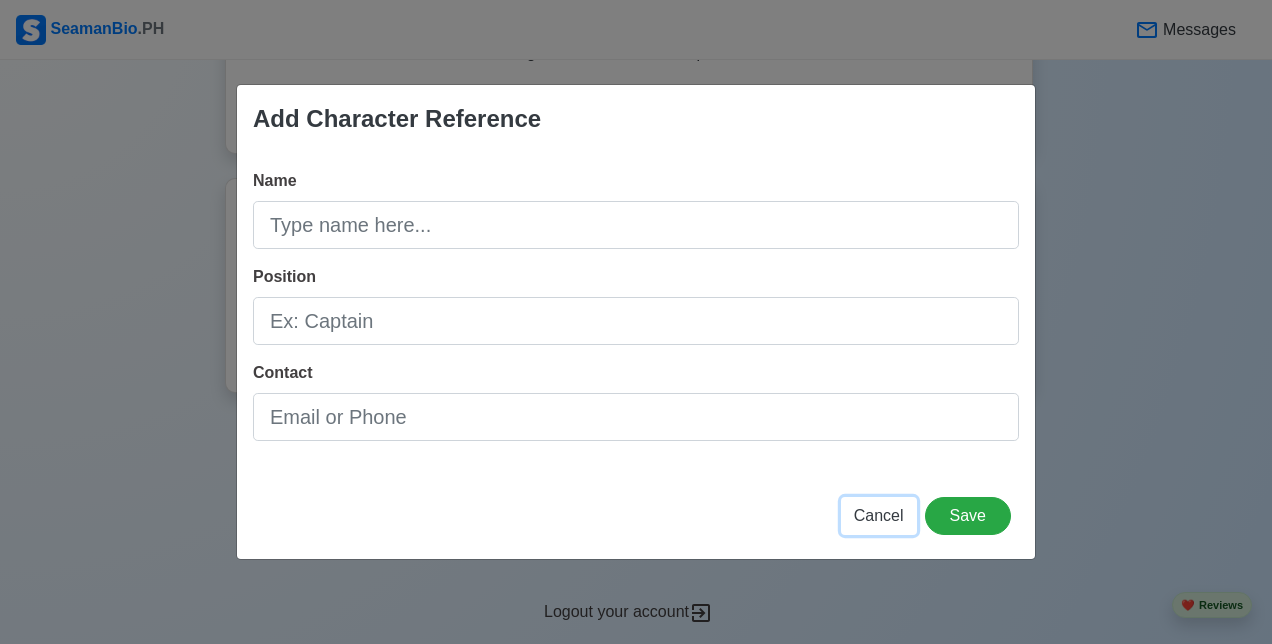 click on "Cancel" at bounding box center (879, 515) 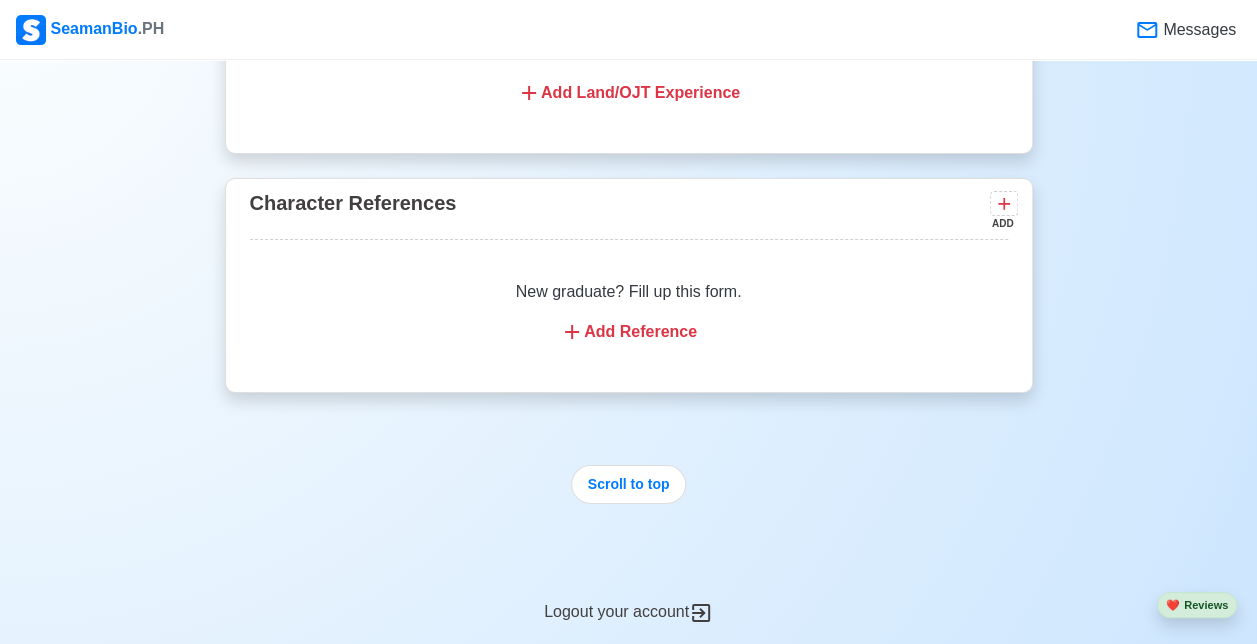 click on "Add Reference" at bounding box center (629, 332) 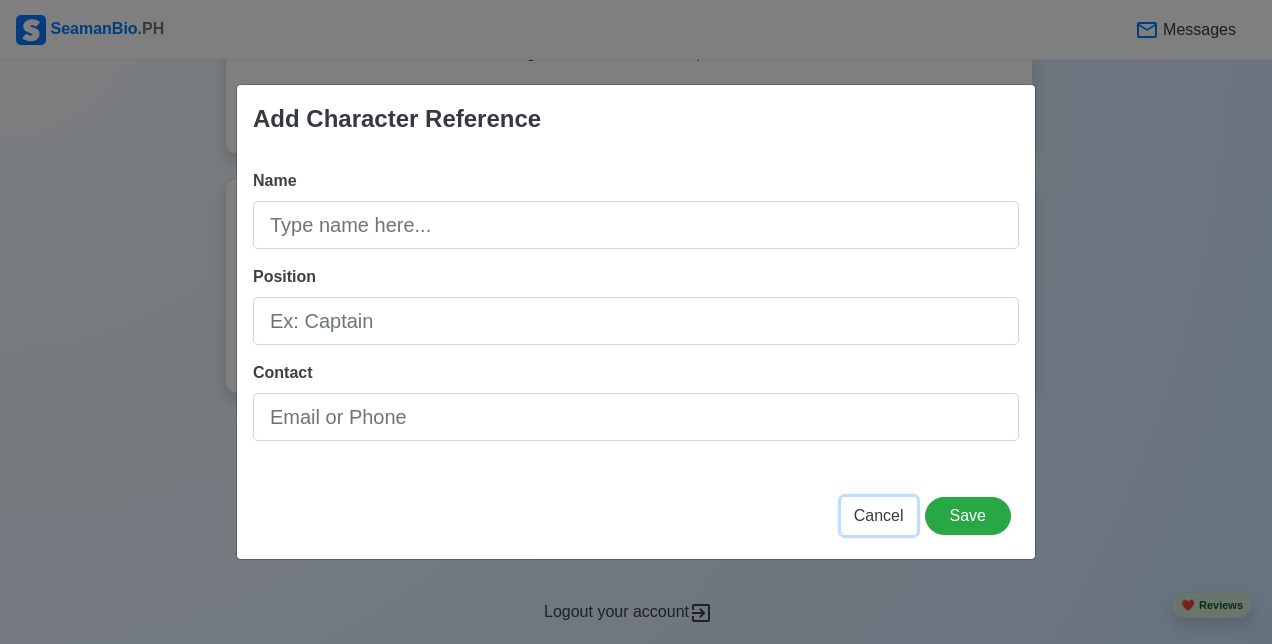 click on "Cancel" at bounding box center [879, 515] 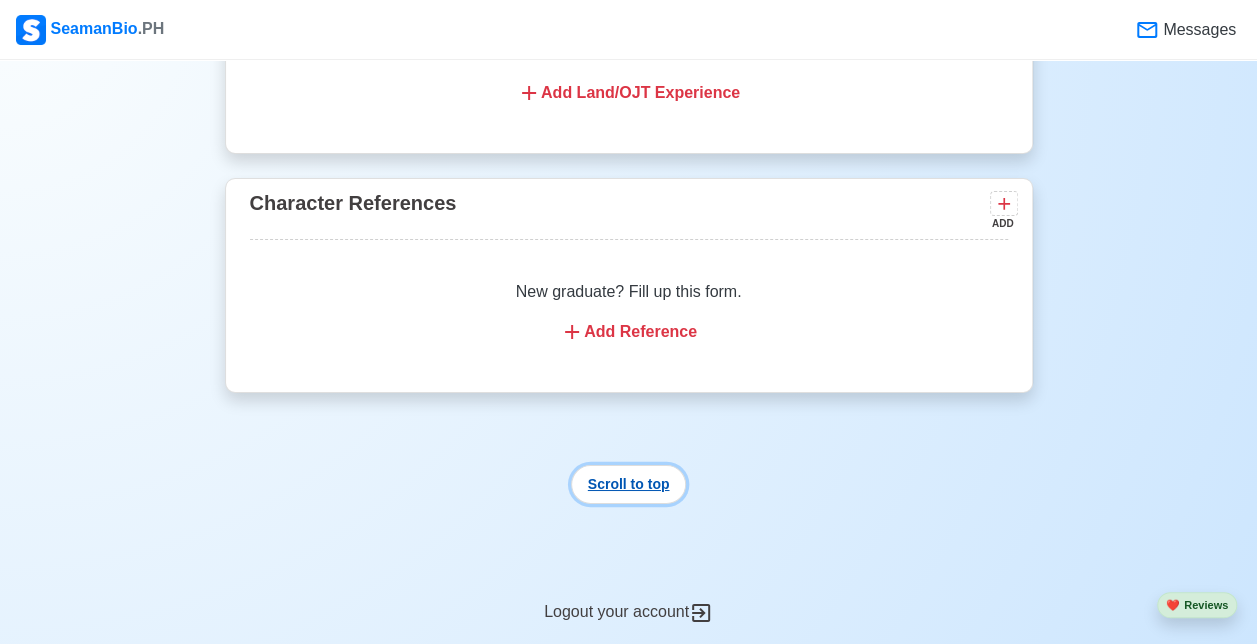 click on "Scroll to top" at bounding box center [629, 484] 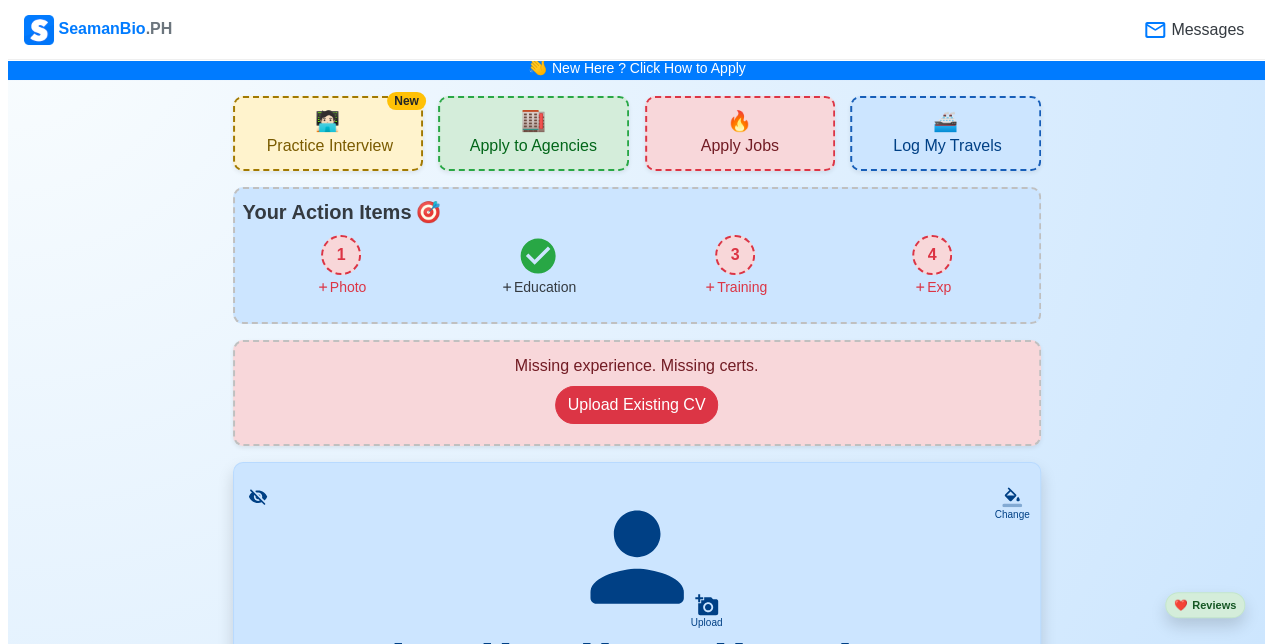 scroll, scrollTop: 0, scrollLeft: 0, axis: both 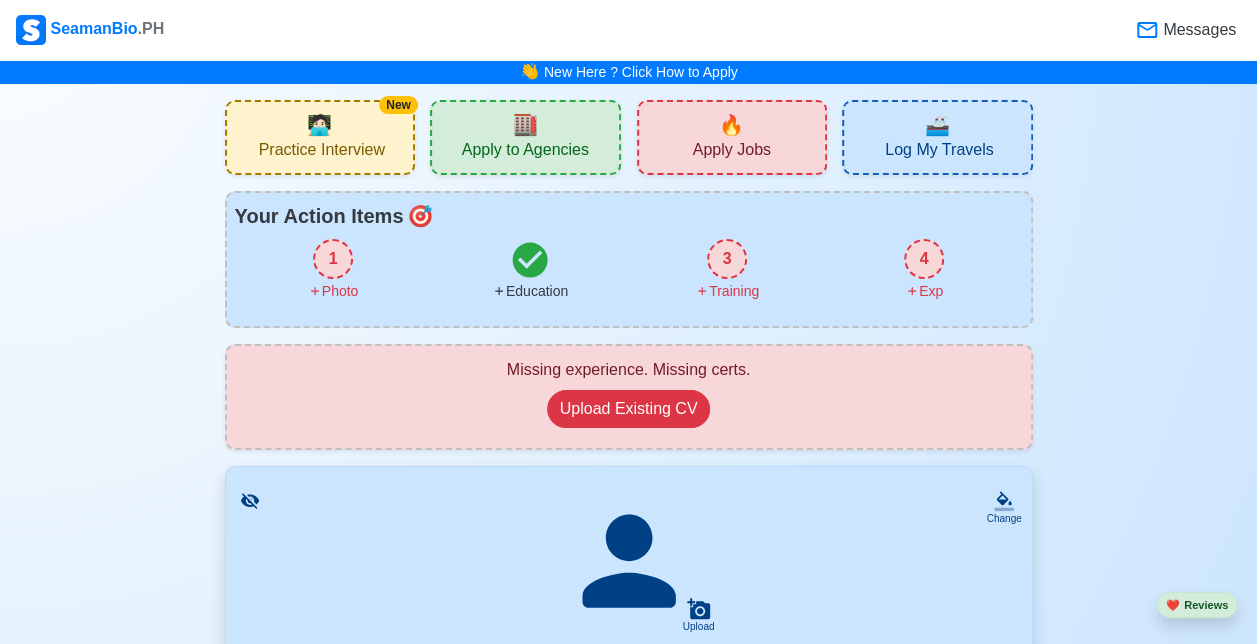 click on "1 Photo" at bounding box center (333, 270) 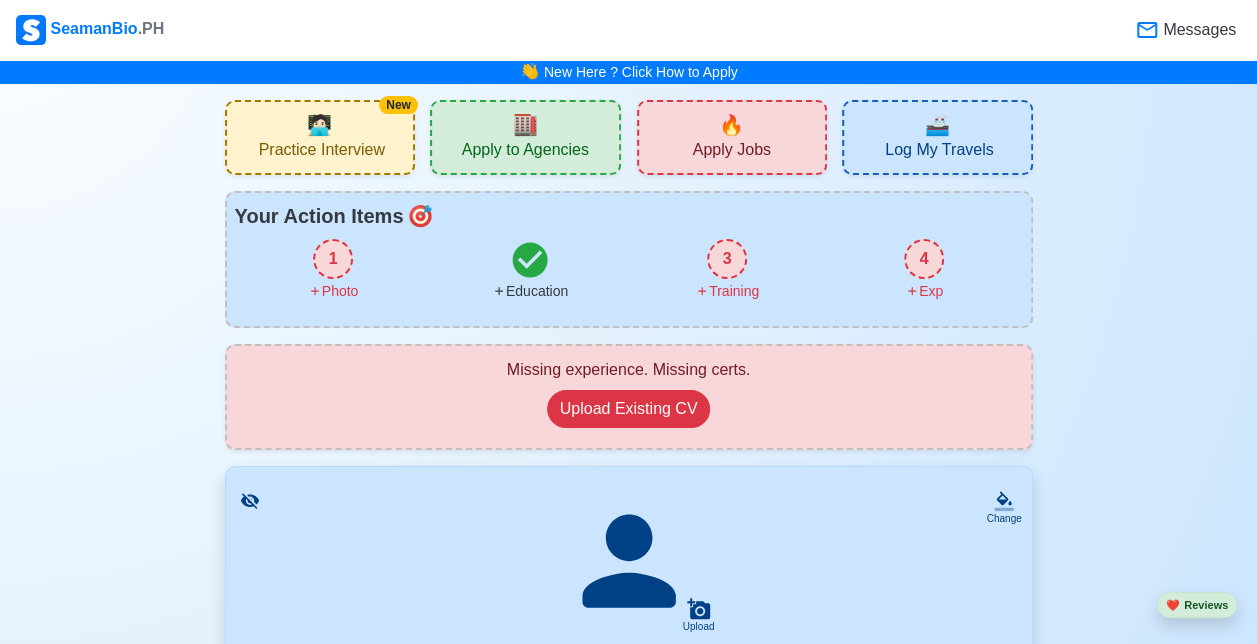 click on "1" at bounding box center (333, 259) 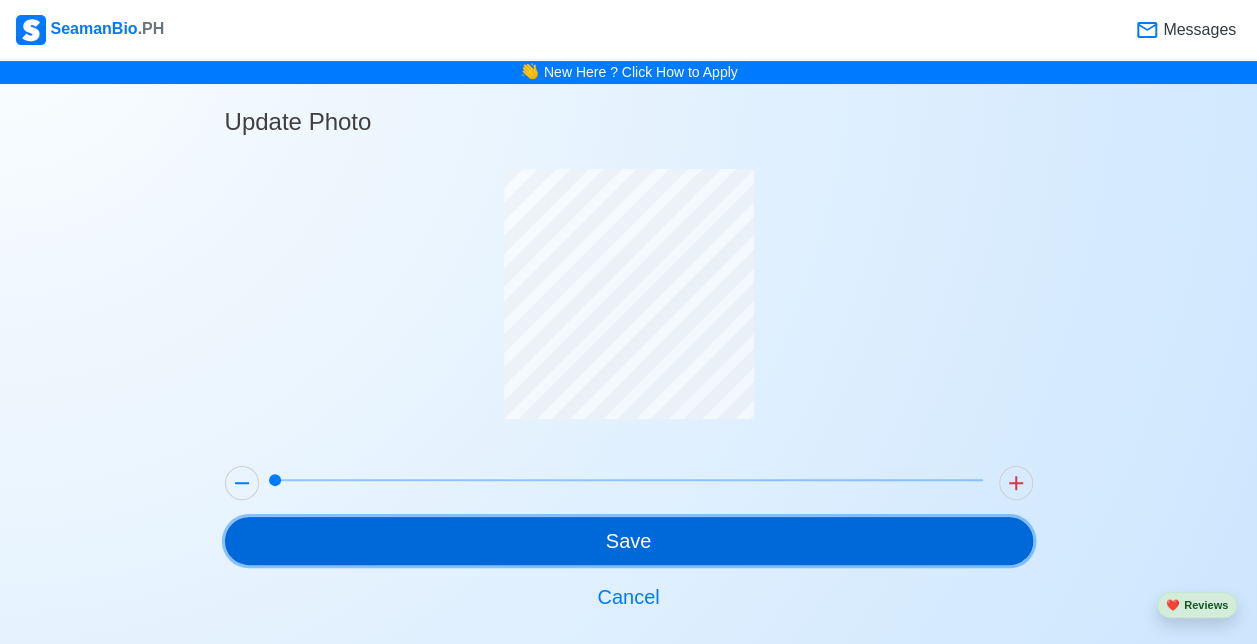 click on "Save" at bounding box center [629, 541] 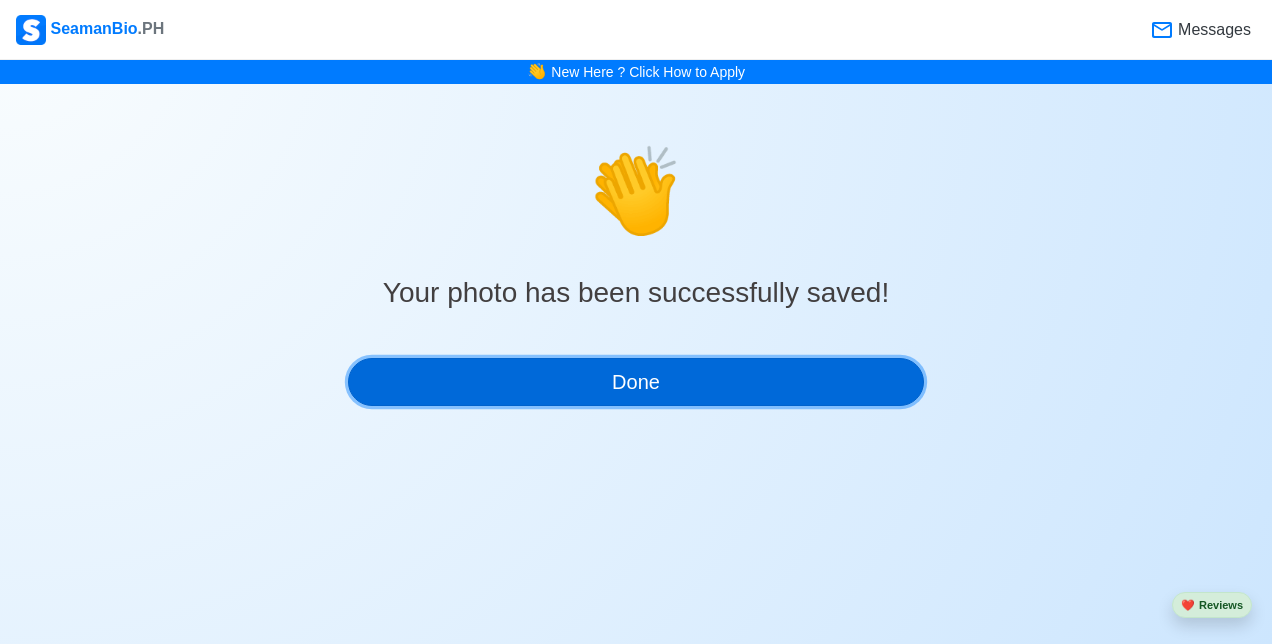 click on "Done" at bounding box center [636, 382] 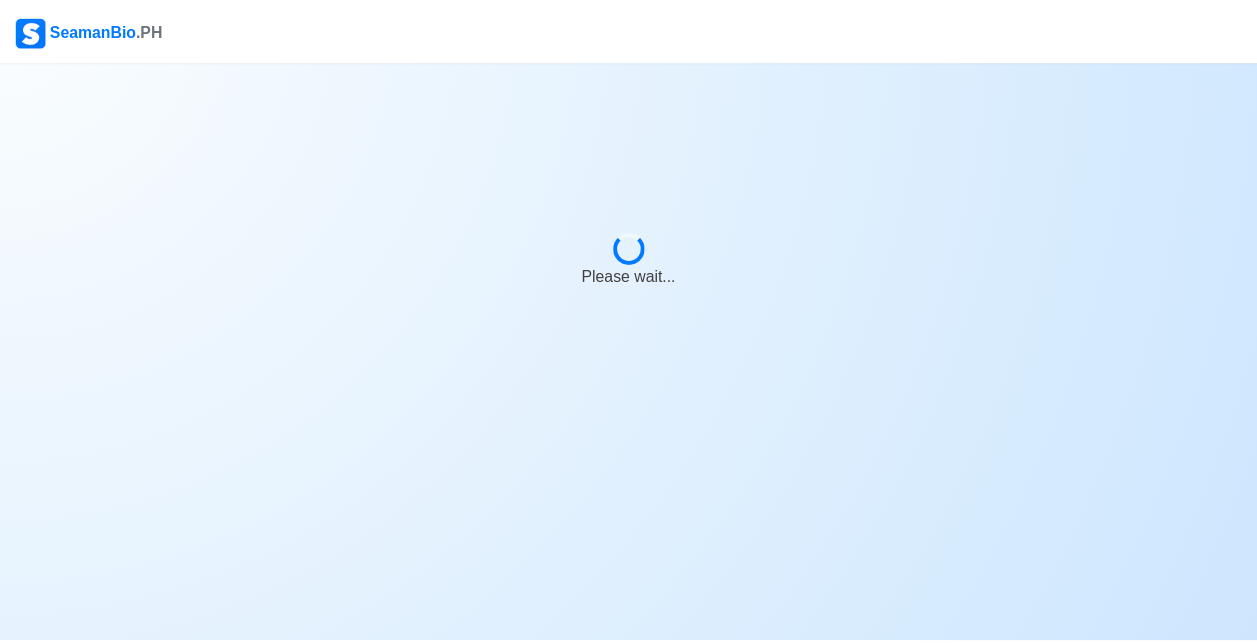 scroll, scrollTop: 0, scrollLeft: 0, axis: both 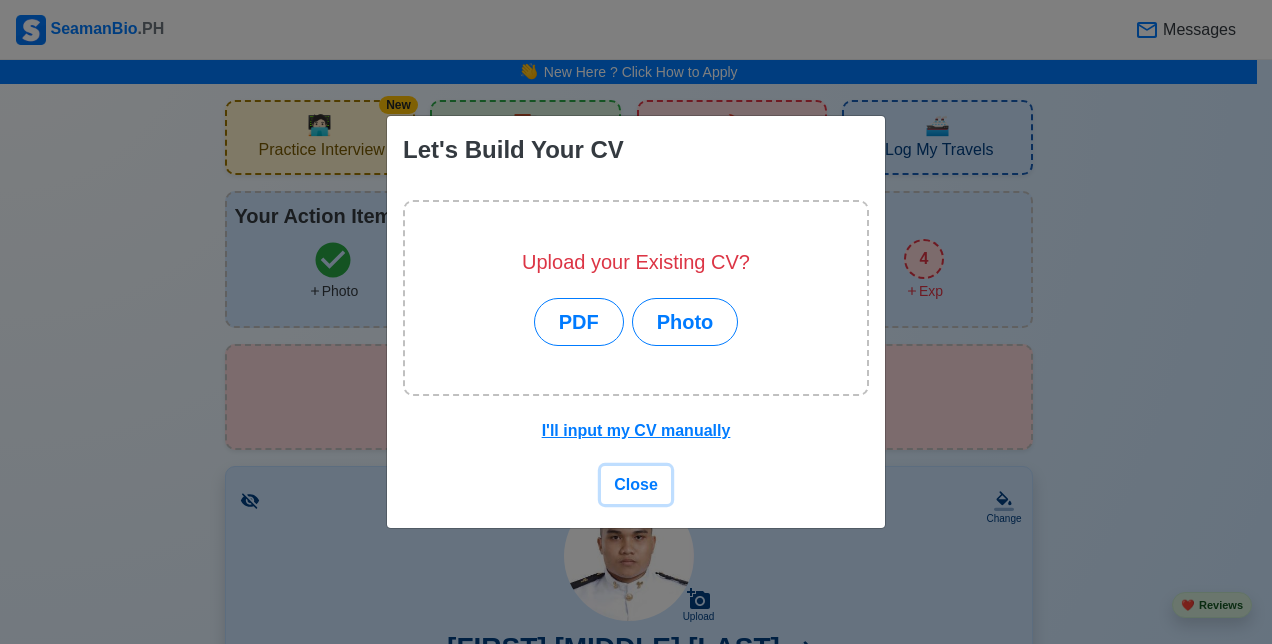 click on "Close" at bounding box center (636, 484) 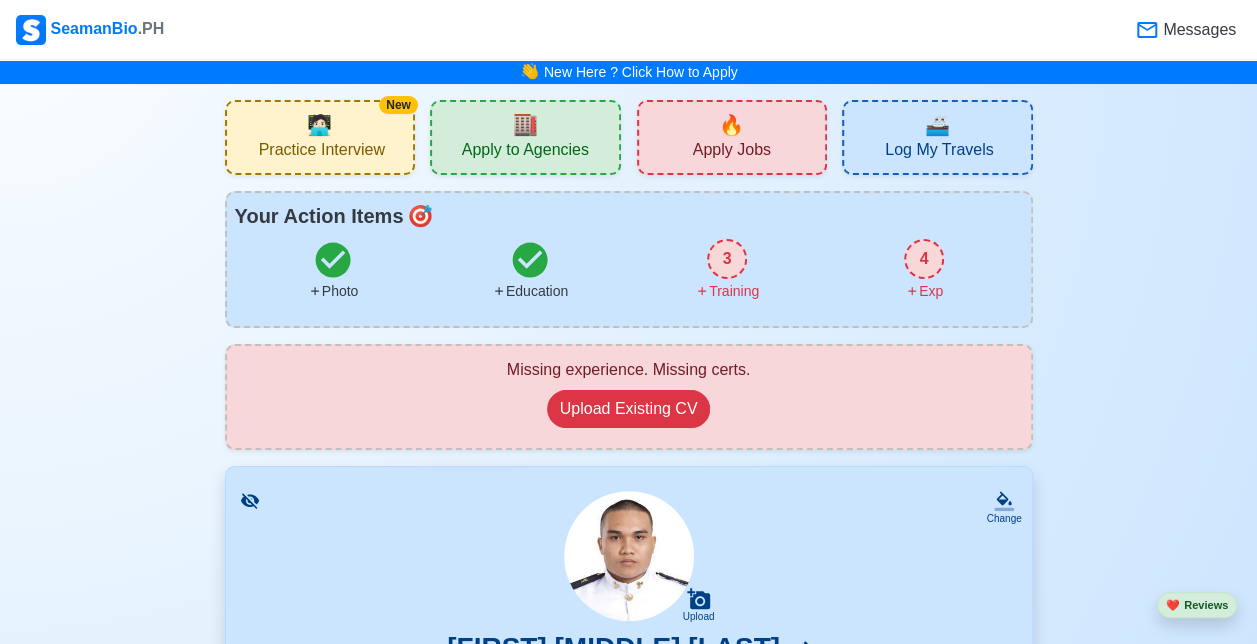 click on "3" at bounding box center [727, 259] 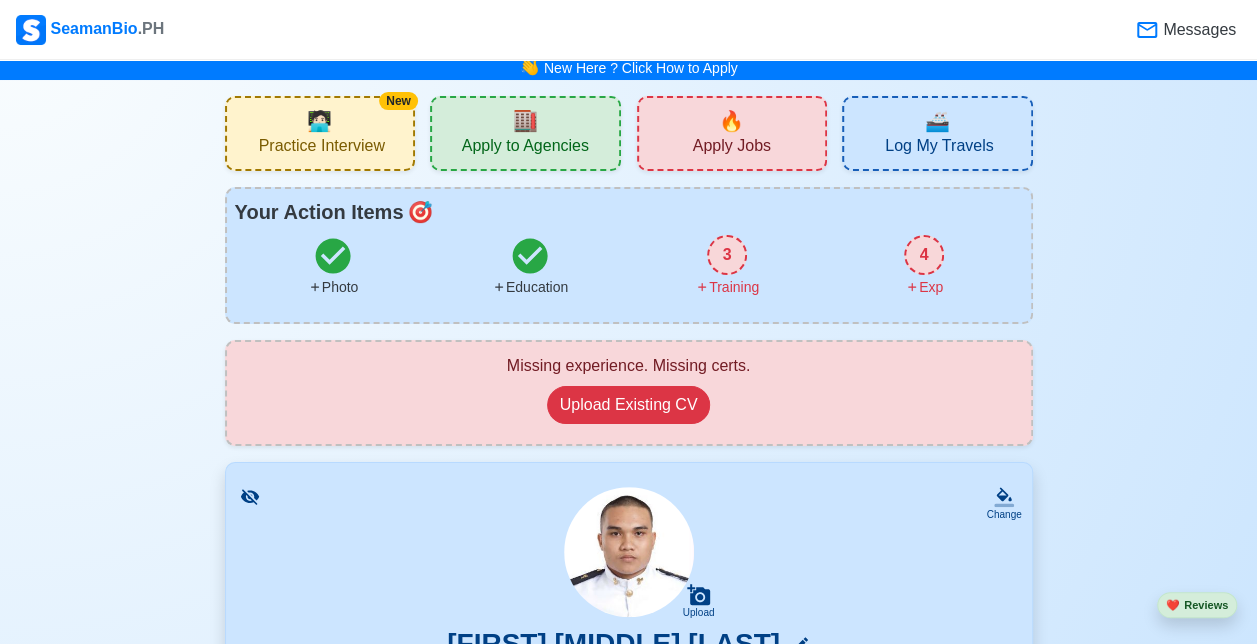 scroll, scrollTop: 0, scrollLeft: 0, axis: both 